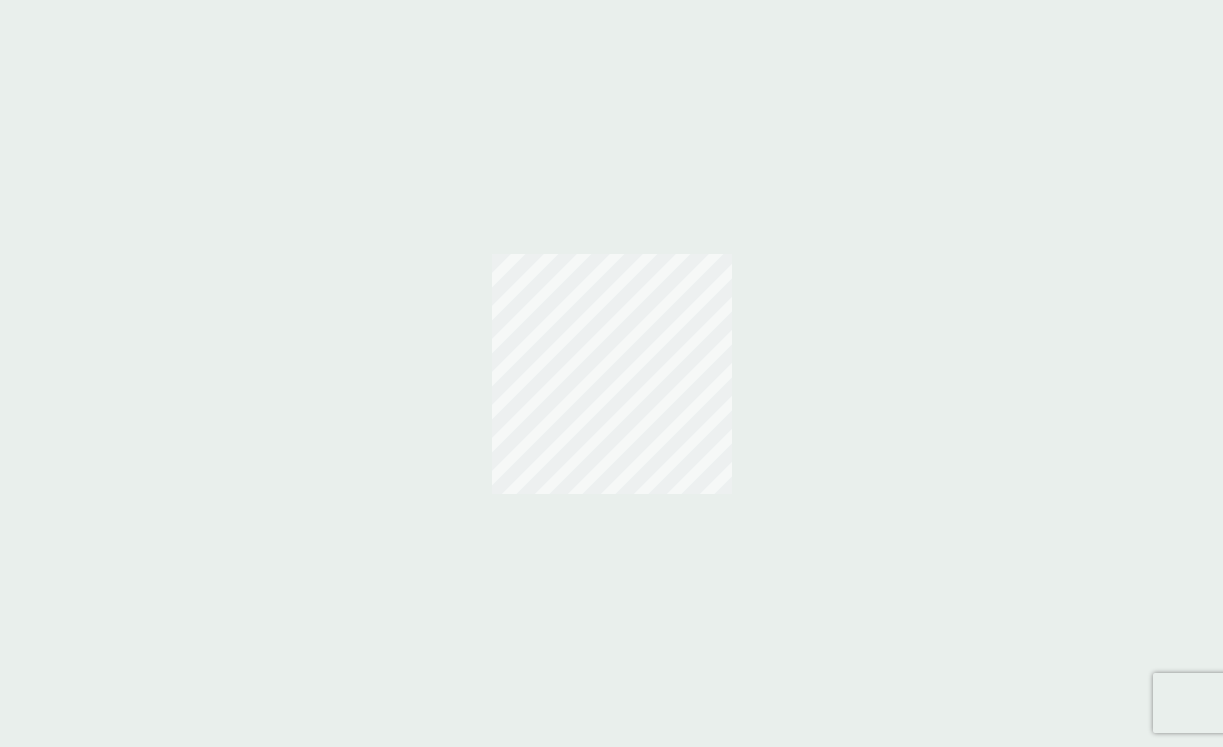 scroll, scrollTop: 0, scrollLeft: 0, axis: both 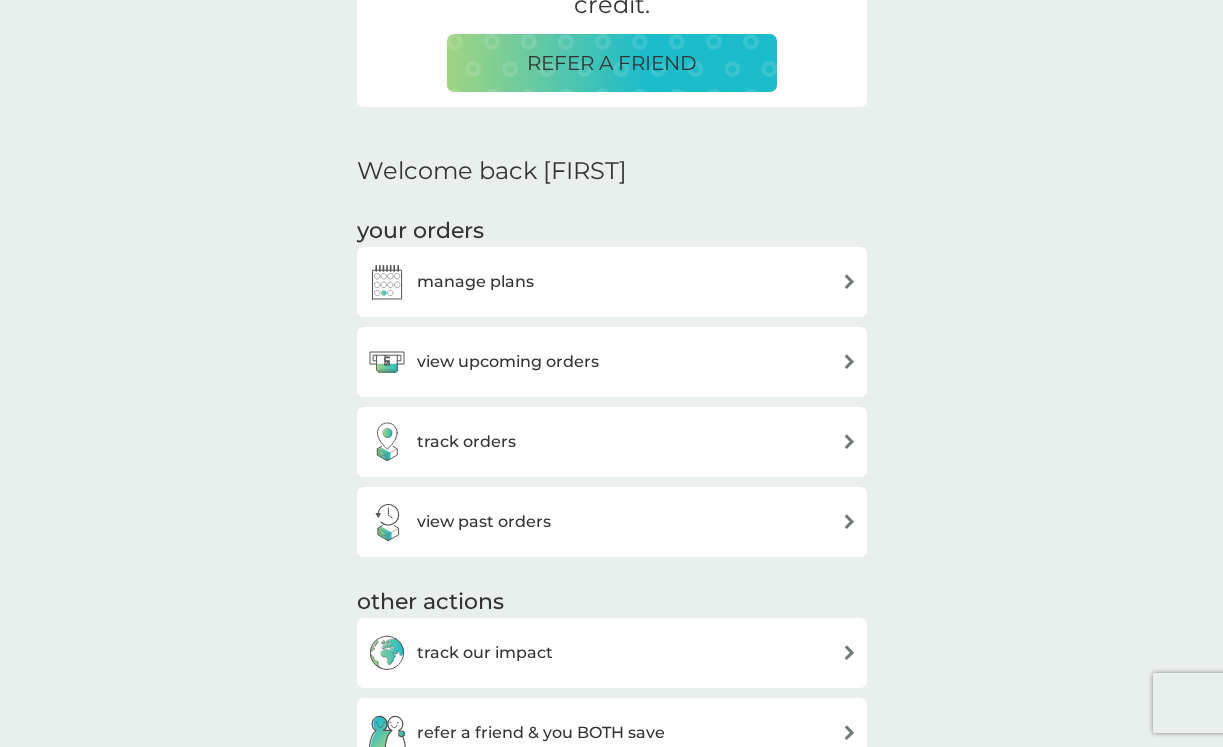 click on "view upcoming orders" at bounding box center (508, 362) 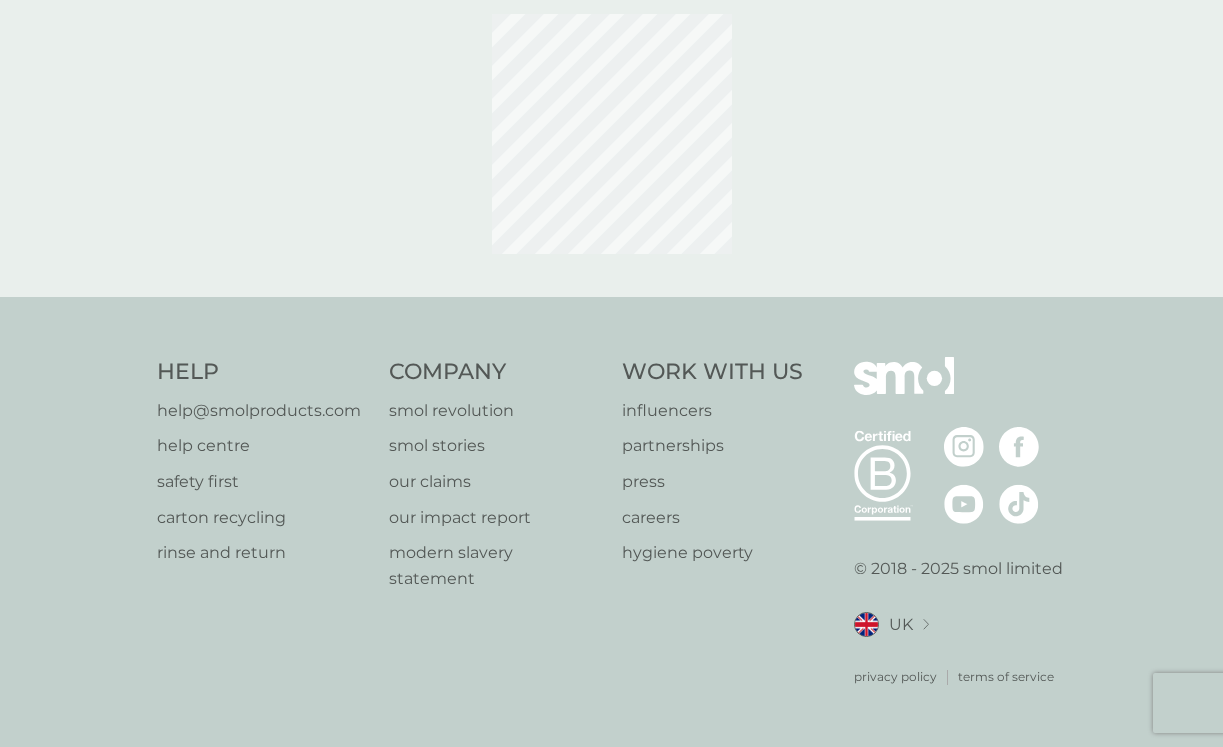 scroll, scrollTop: 0, scrollLeft: 0, axis: both 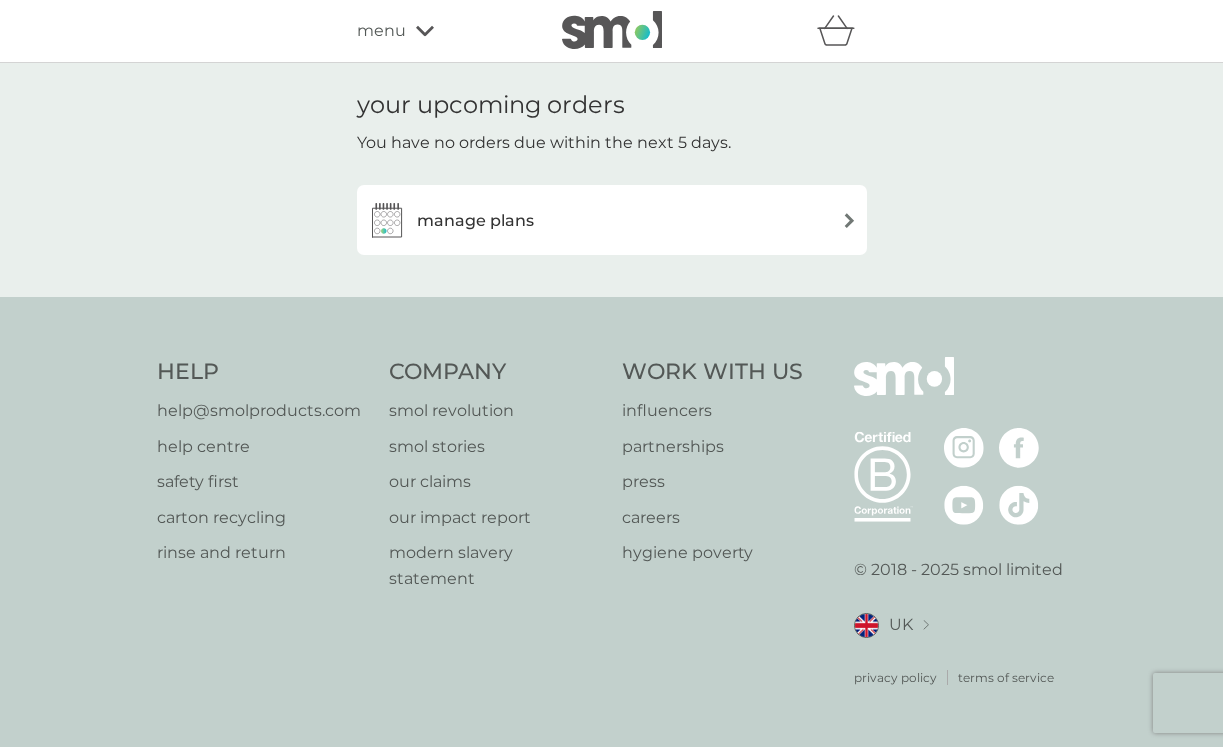 click on "manage plans" at bounding box center (475, 221) 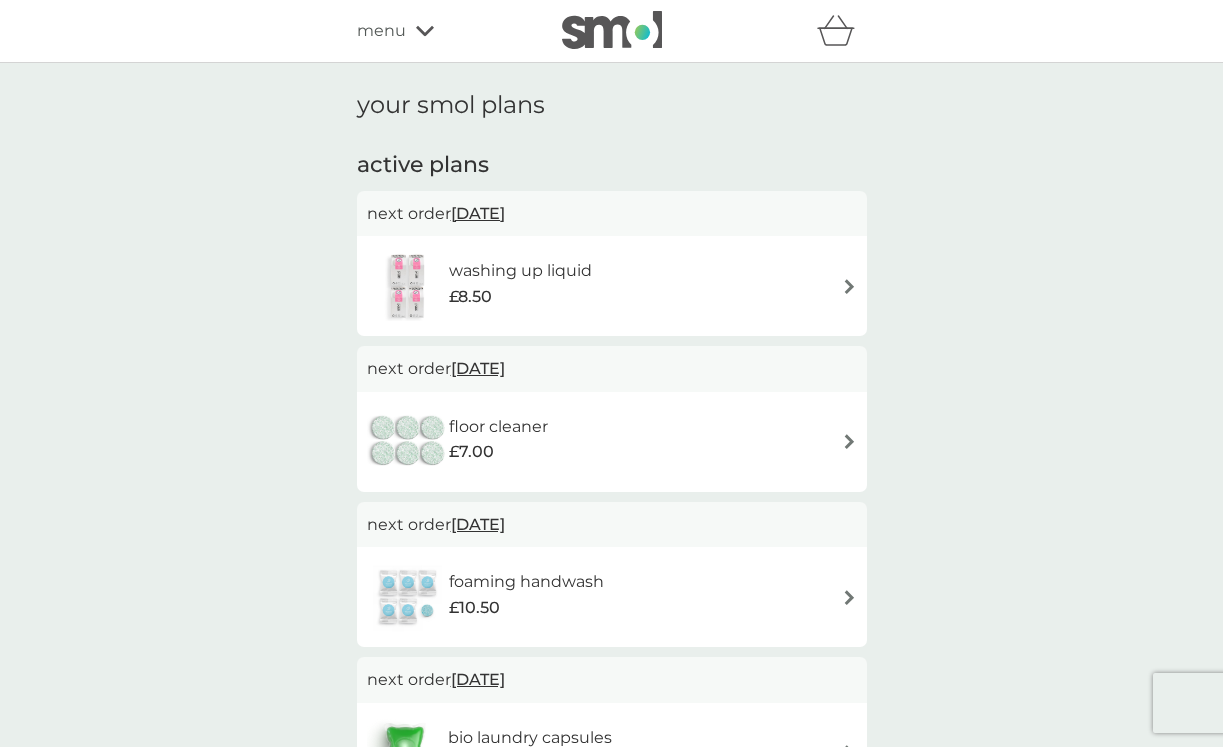 scroll, scrollTop: 0, scrollLeft: 0, axis: both 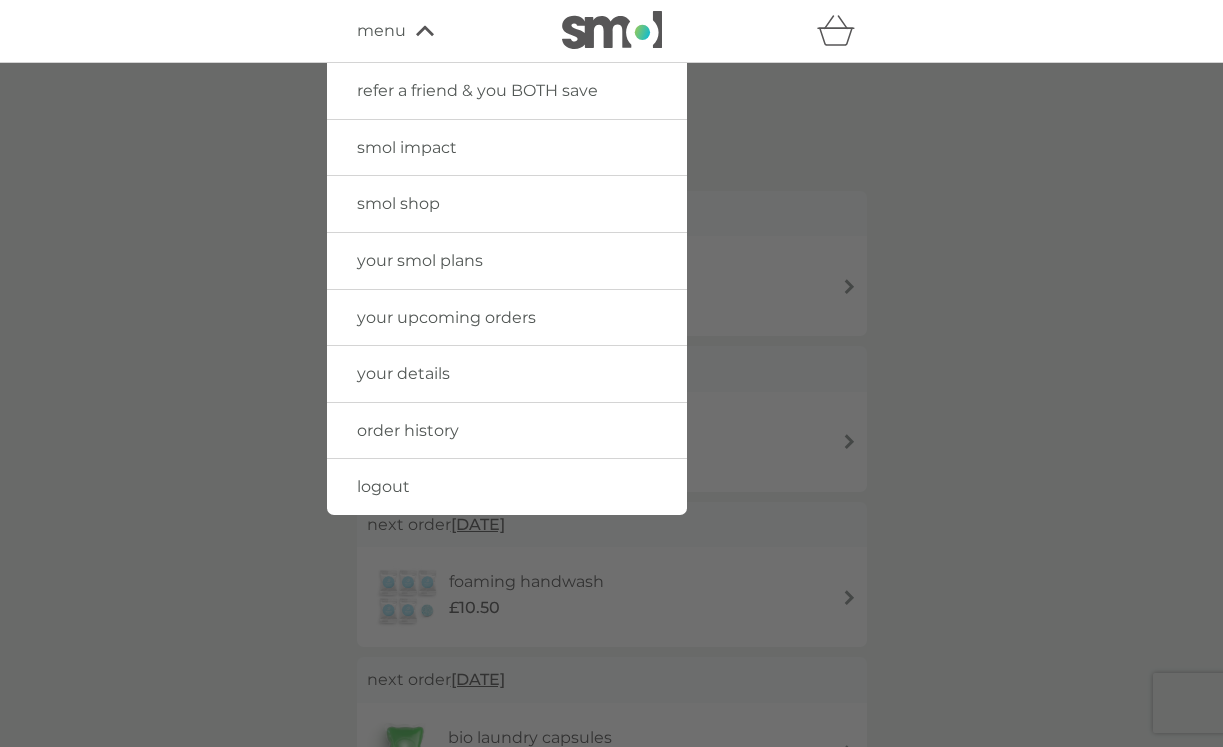 click on "smol shop" at bounding box center (398, 203) 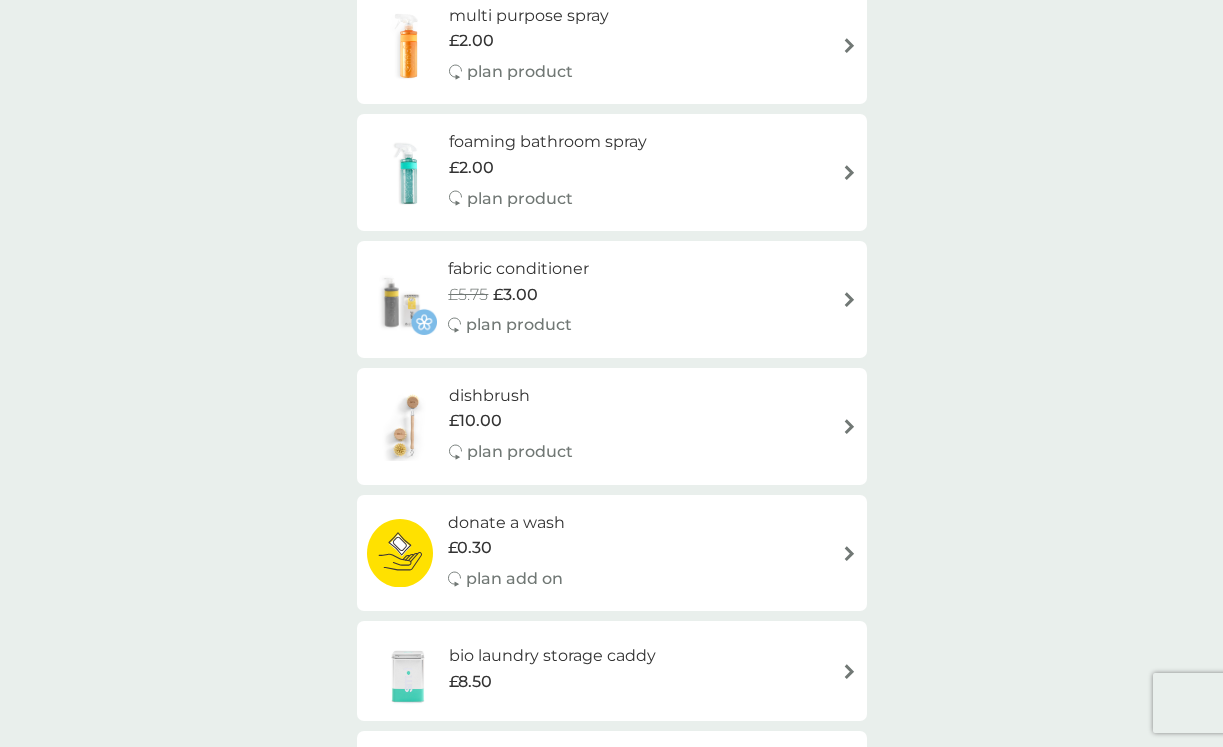 scroll, scrollTop: 600, scrollLeft: 0, axis: vertical 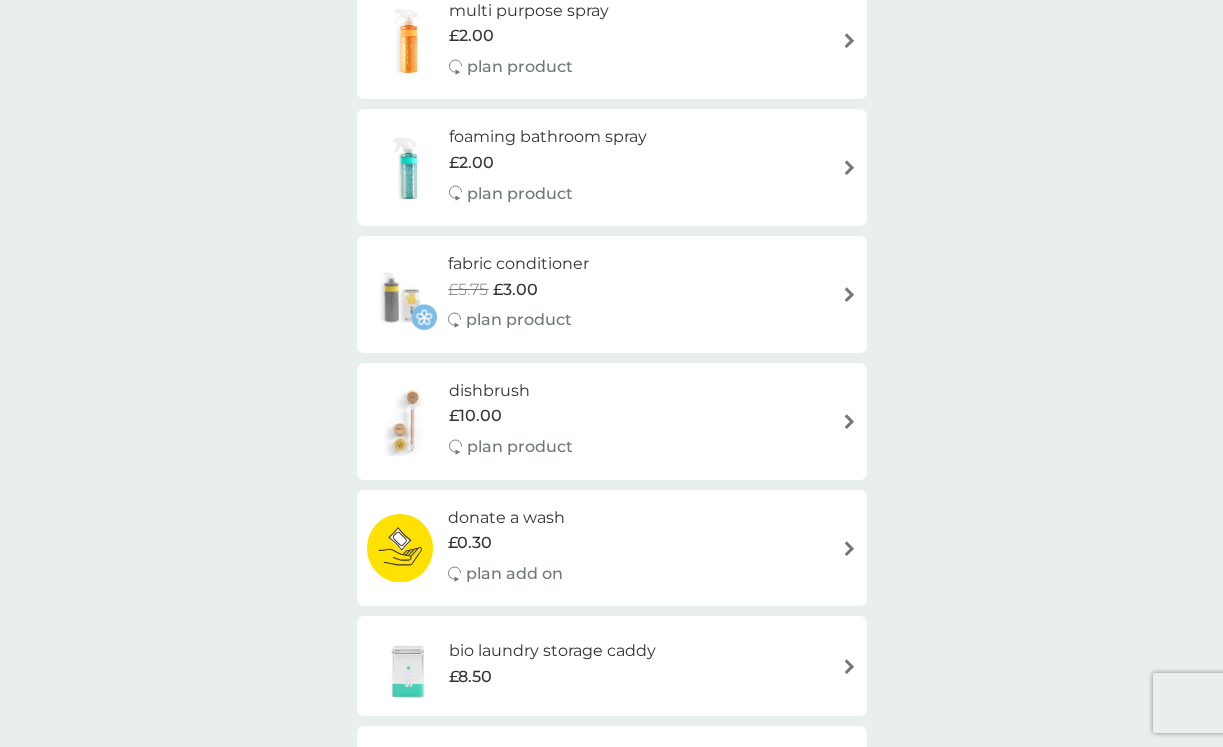 click on "foaming bathroom spray" at bounding box center (548, 137) 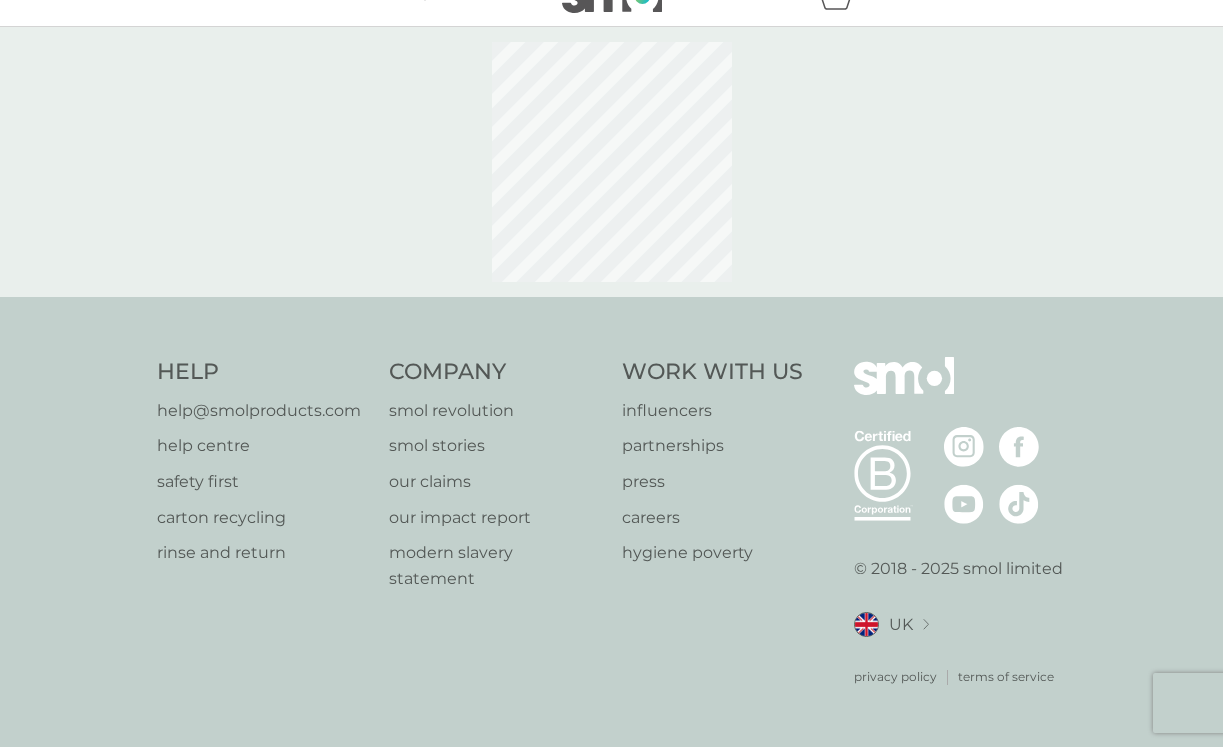 scroll, scrollTop: 0, scrollLeft: 0, axis: both 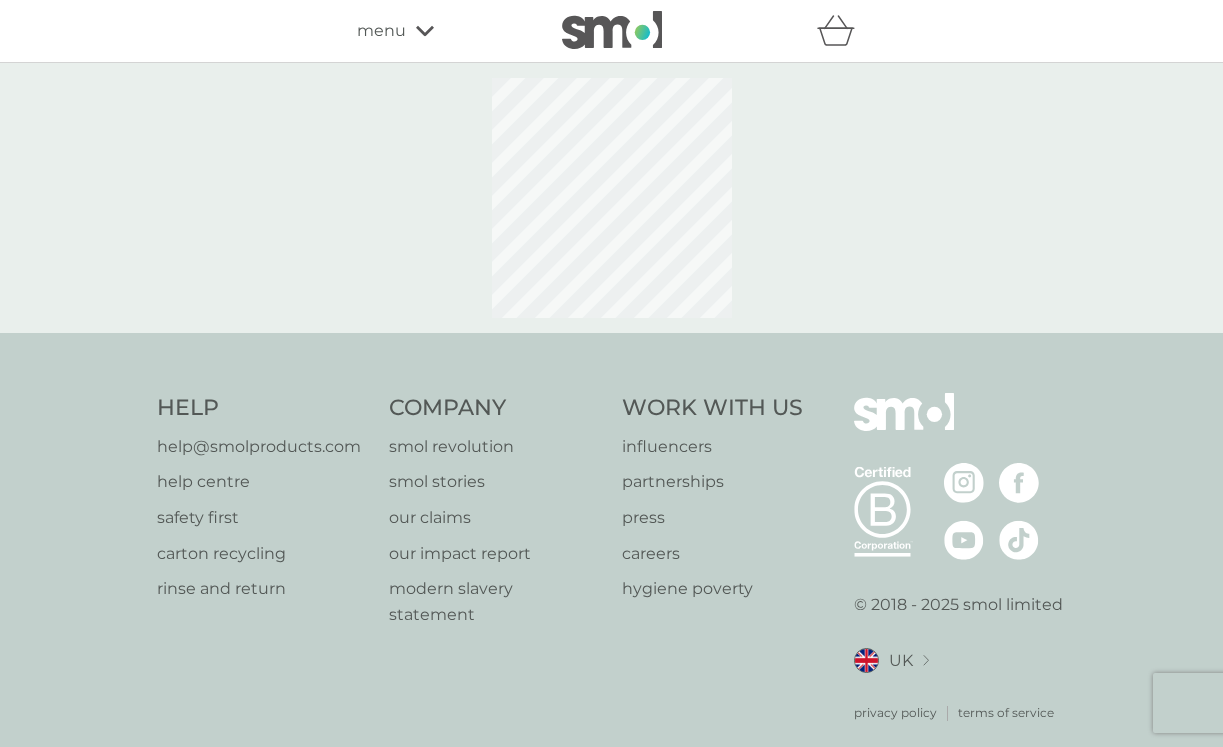 select on "182" 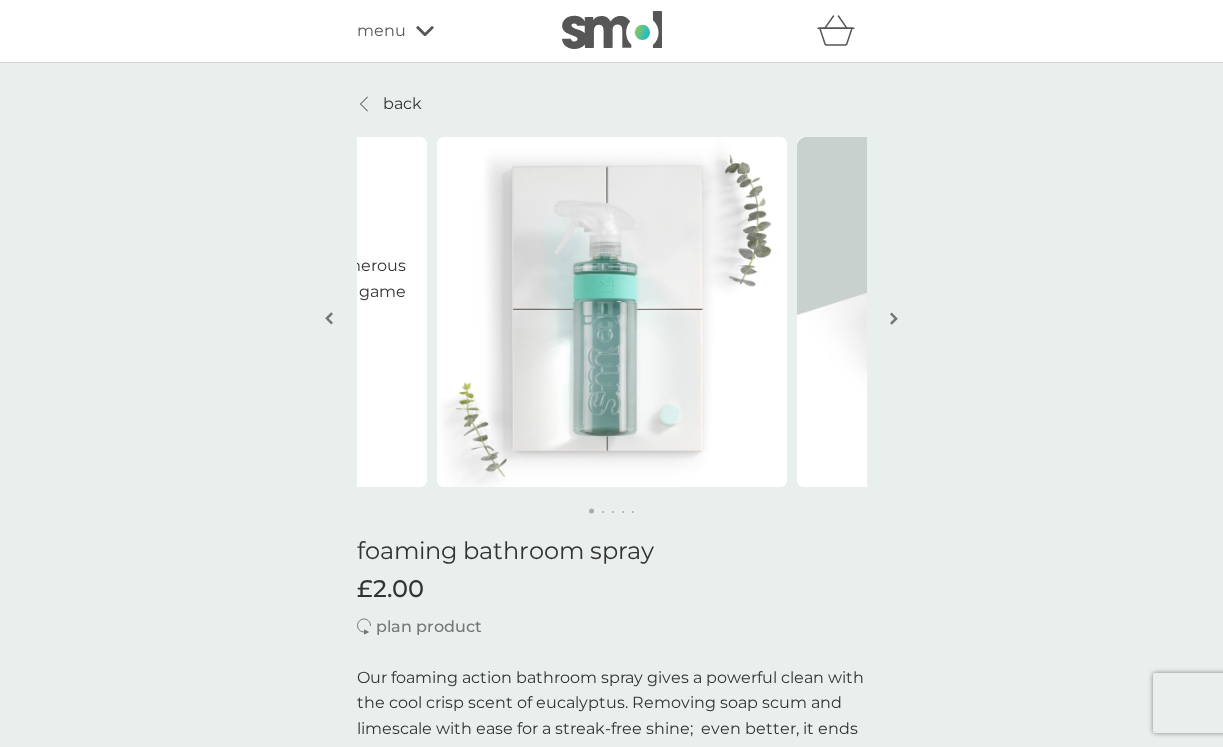 scroll, scrollTop: 0, scrollLeft: 0, axis: both 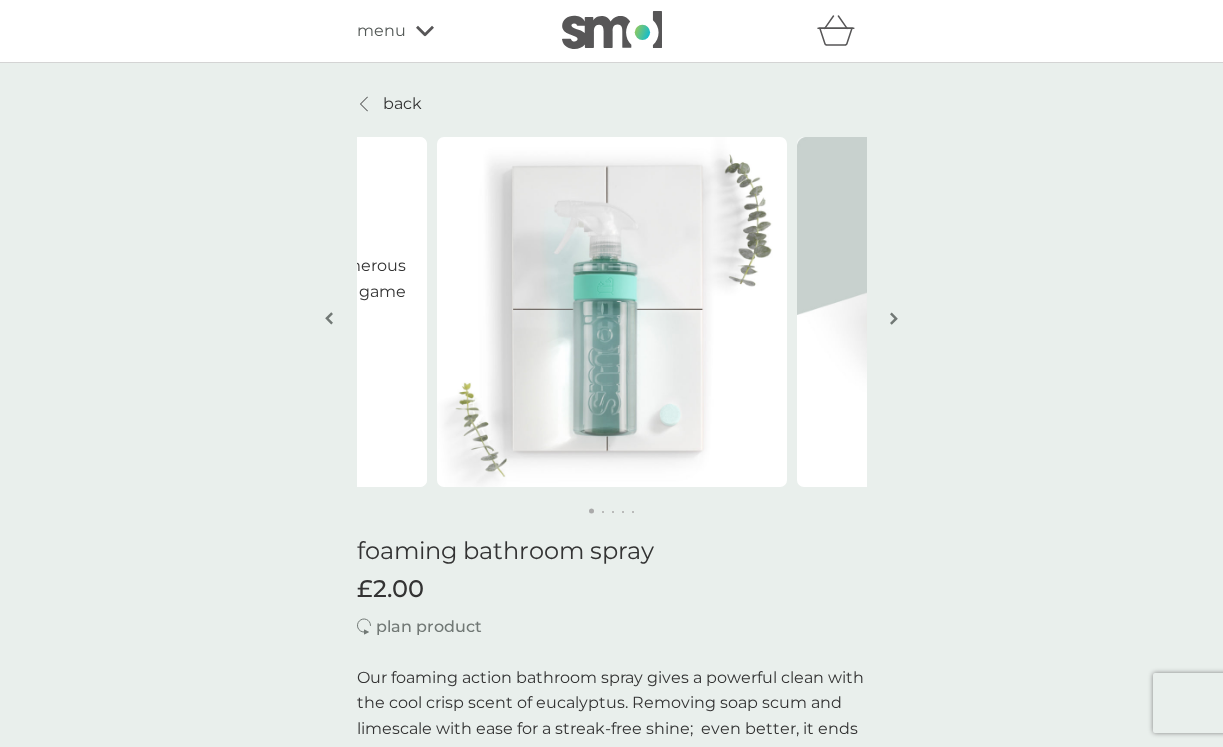 click at bounding box center [612, 312] 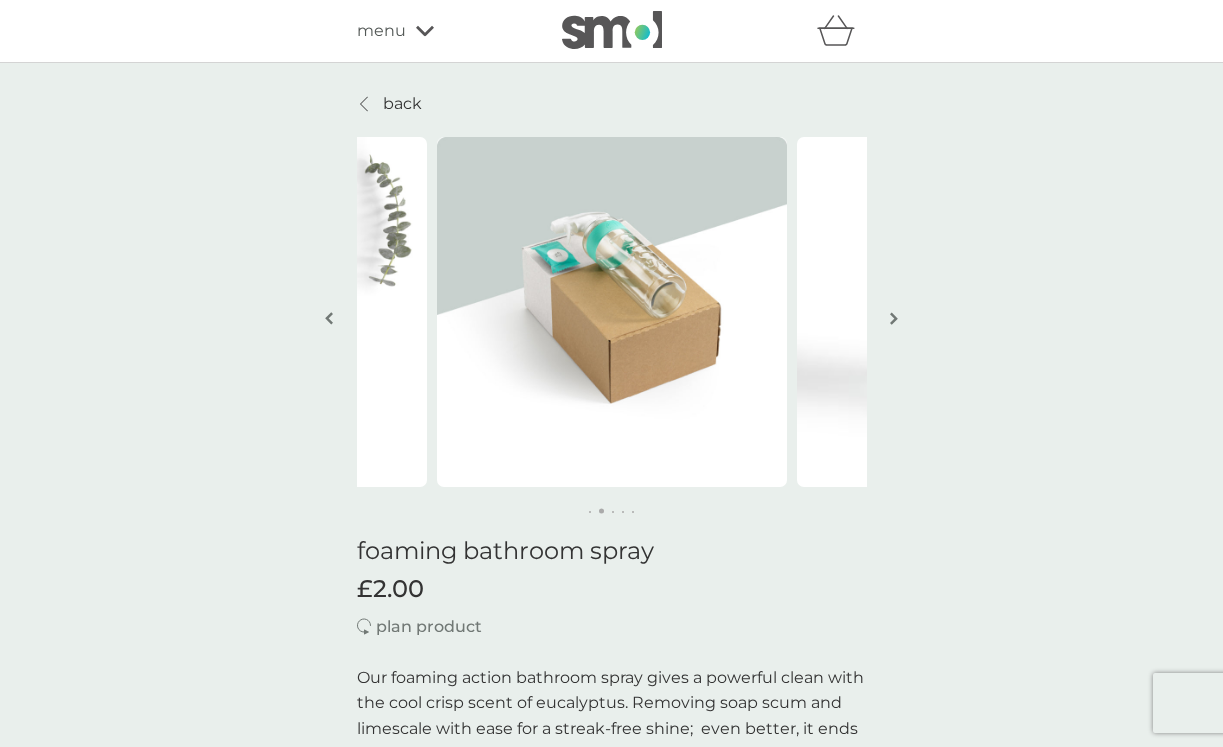 click at bounding box center (894, 318) 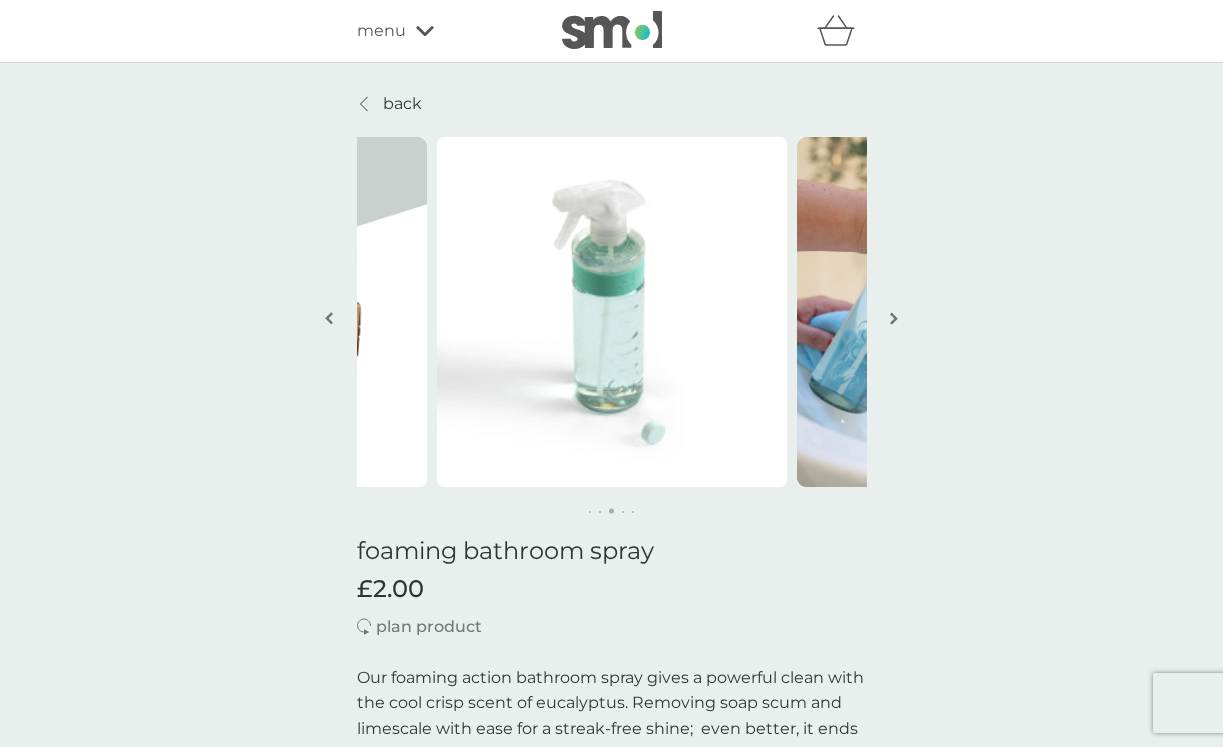 click at bounding box center [894, 318] 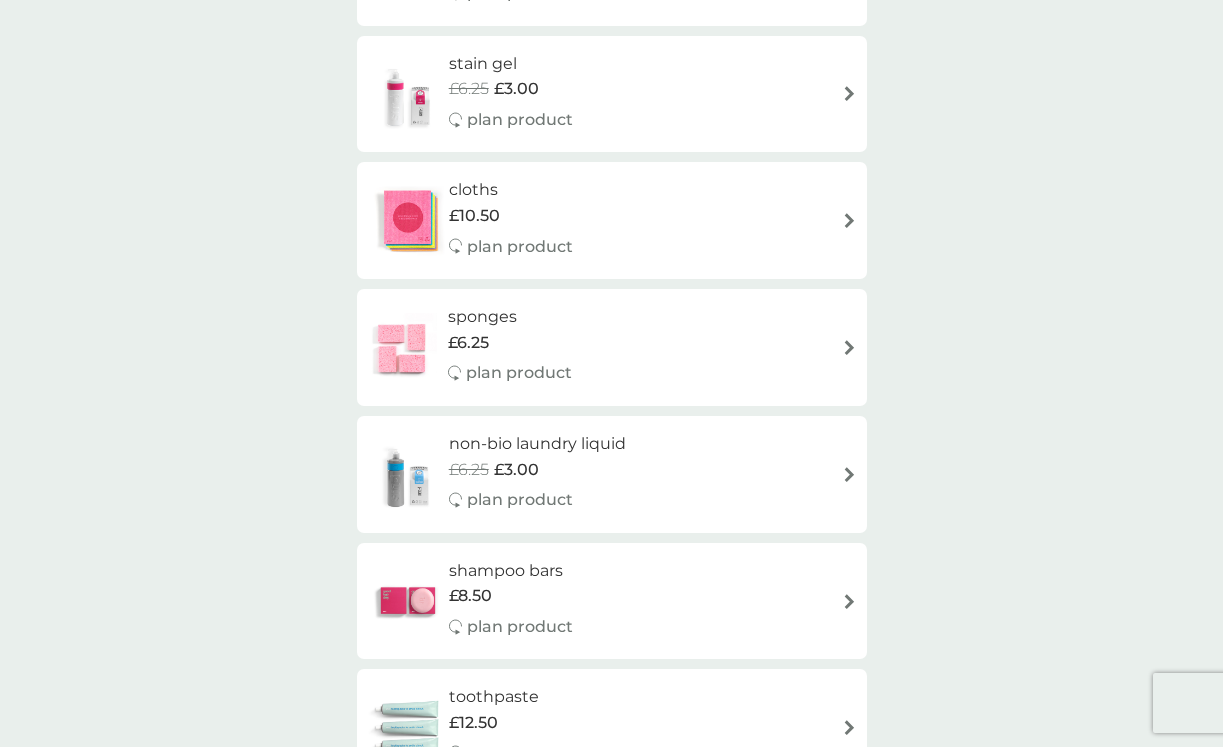 scroll, scrollTop: 1813, scrollLeft: 0, axis: vertical 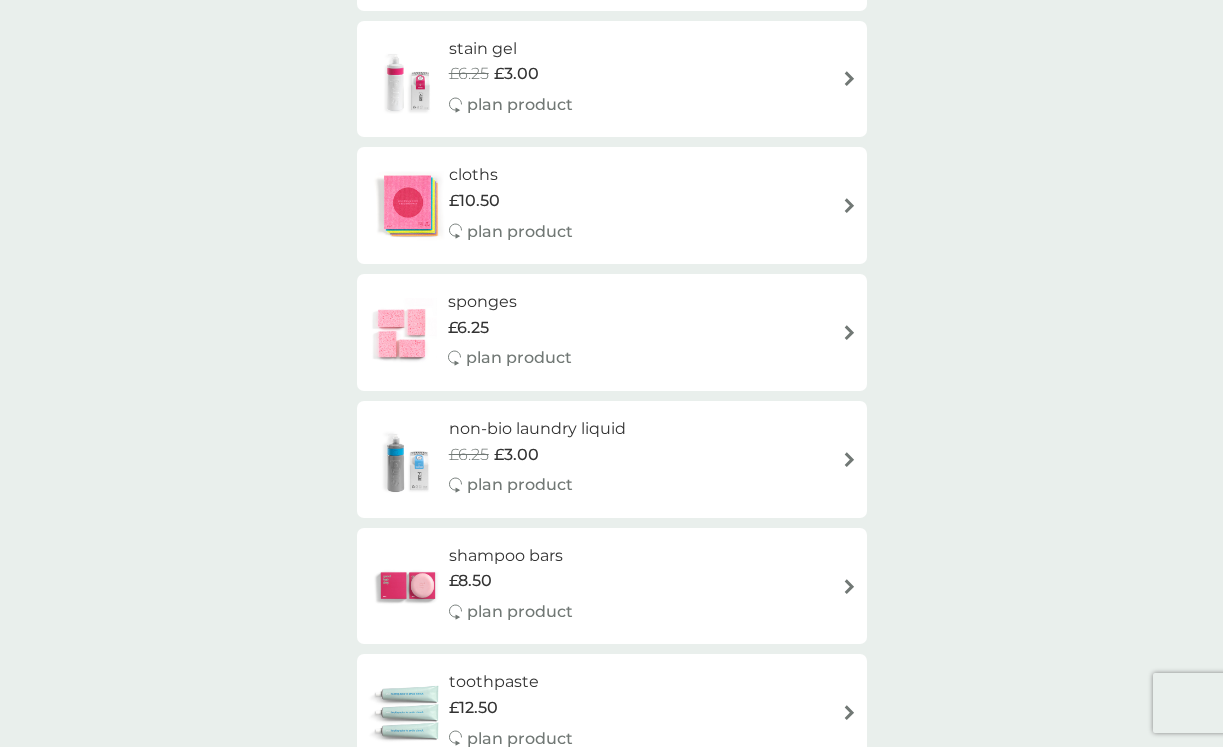 click on "cloths" at bounding box center [511, 175] 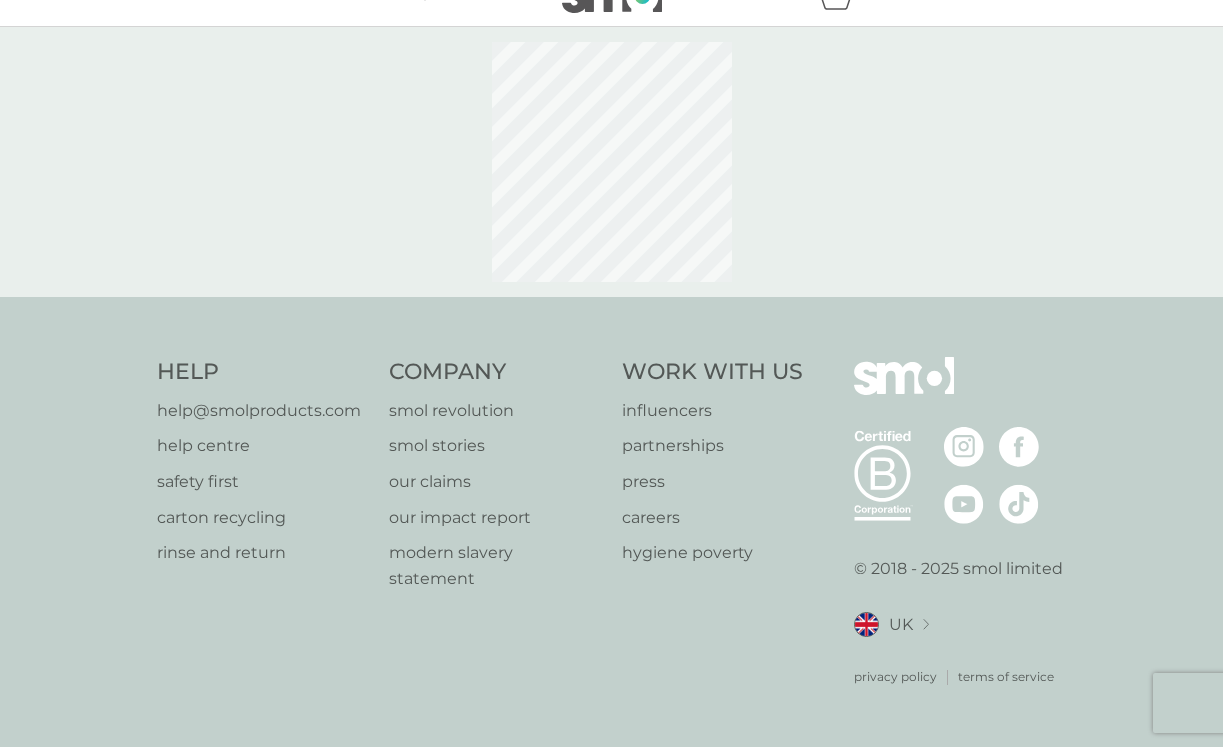 scroll, scrollTop: 0, scrollLeft: 0, axis: both 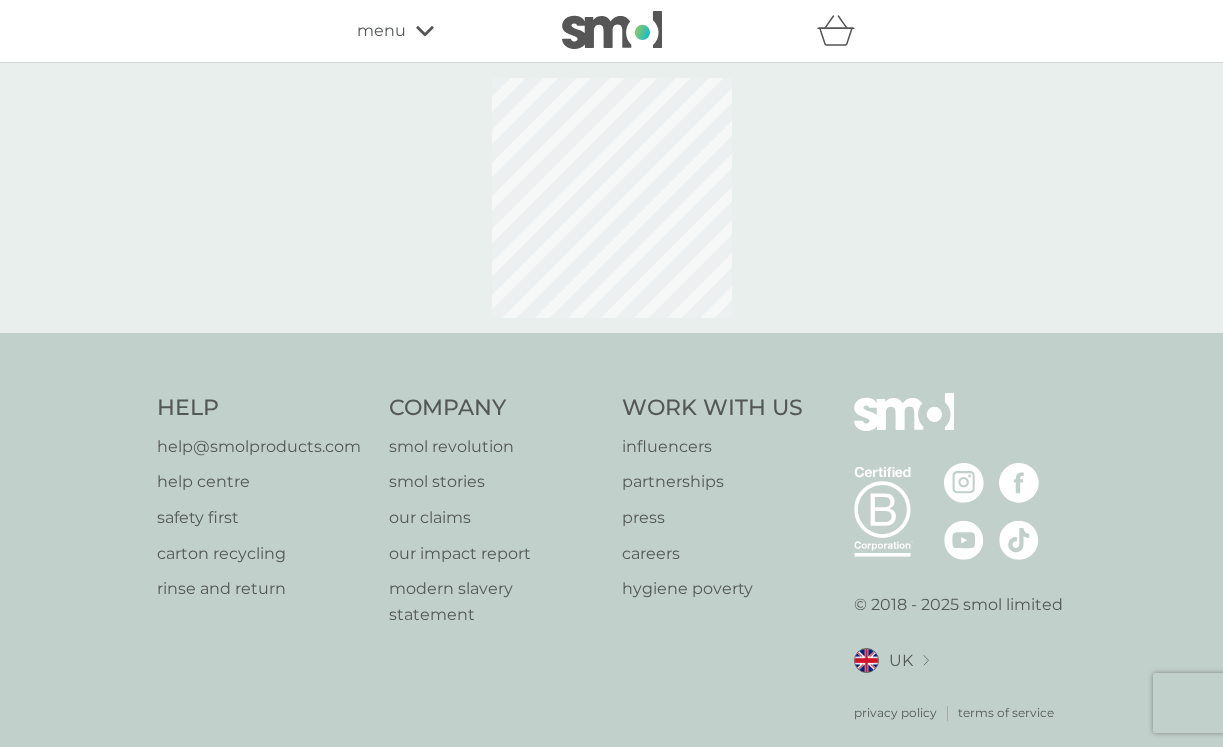 select on "91" 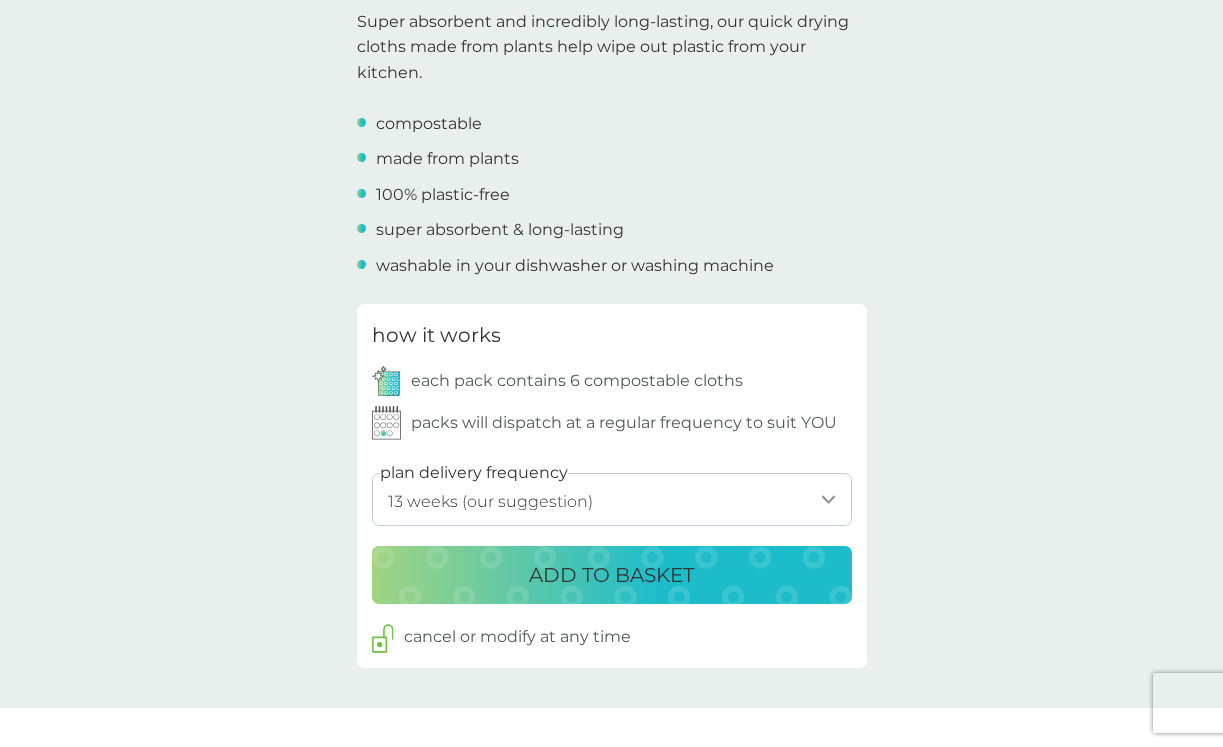 scroll, scrollTop: 663, scrollLeft: 0, axis: vertical 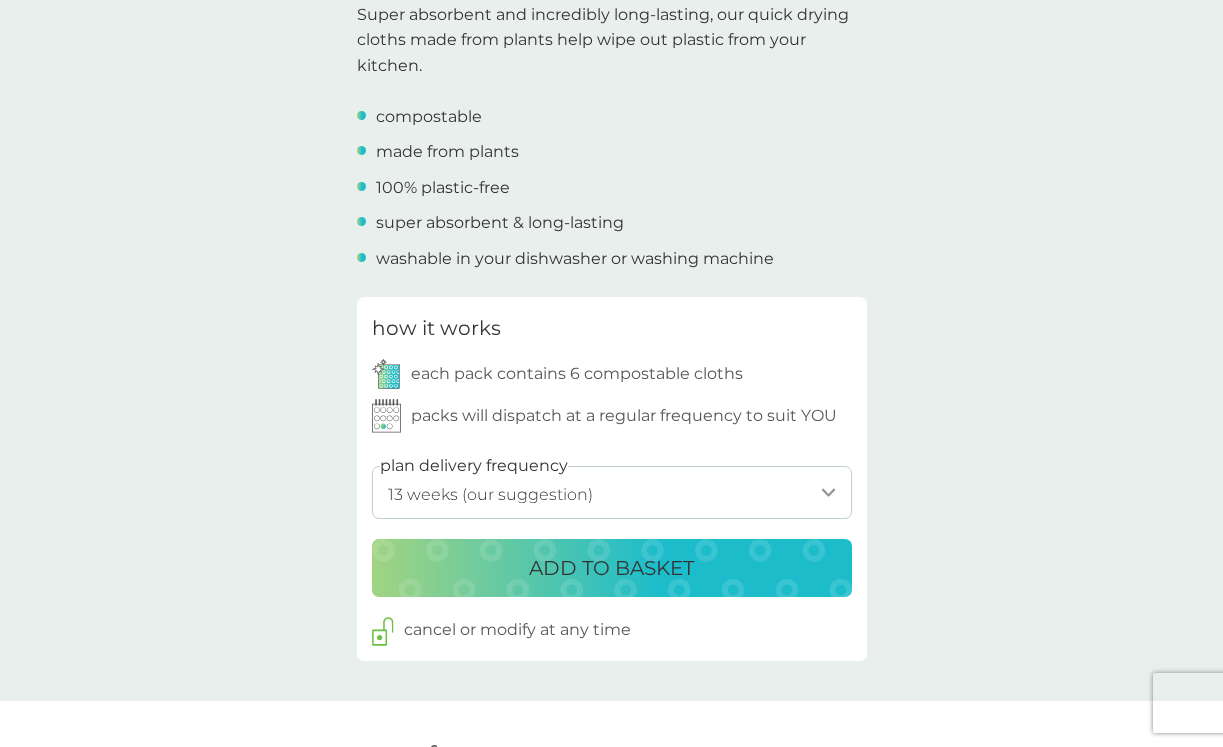 click on "ADD TO BASKET" at bounding box center [611, 568] 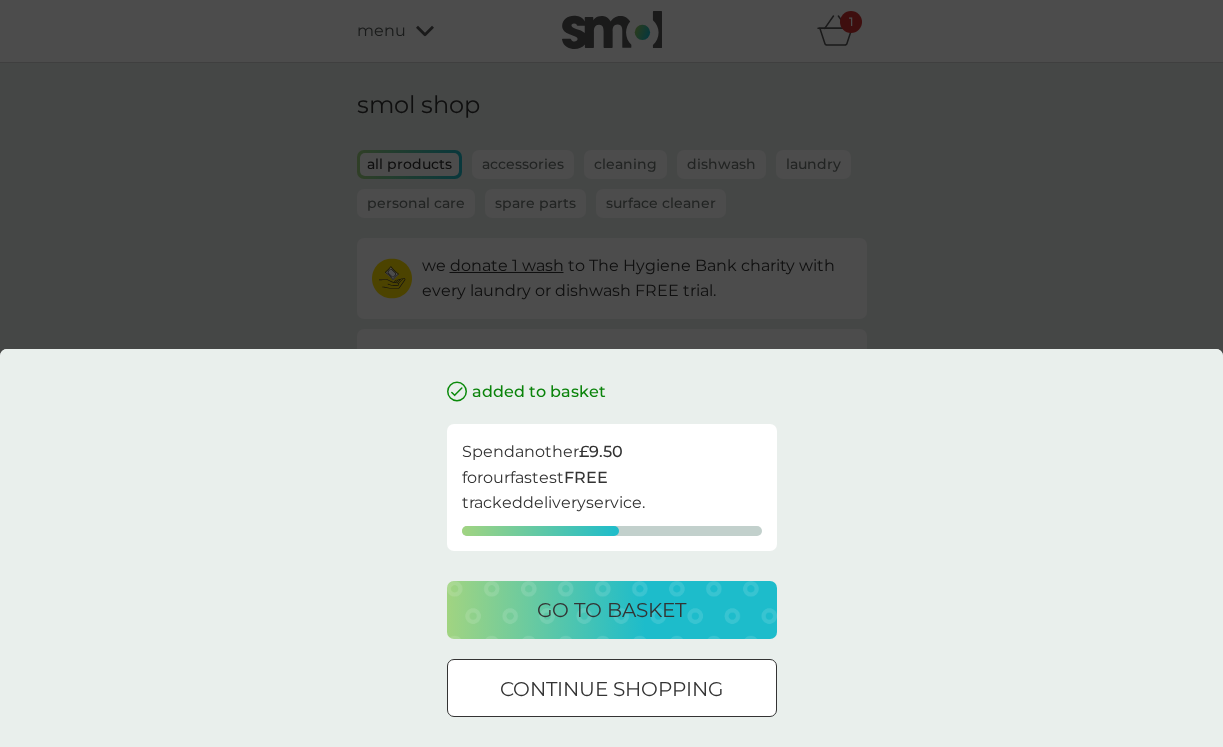 scroll, scrollTop: 0, scrollLeft: 0, axis: both 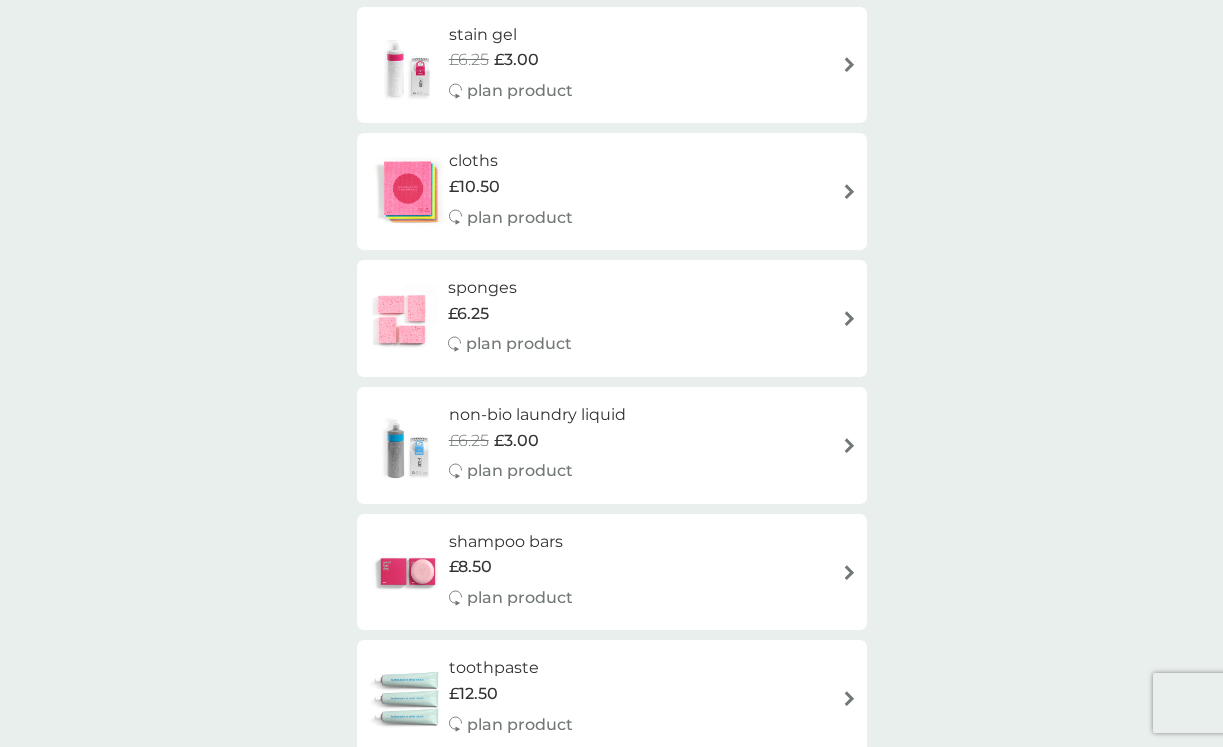 click at bounding box center [402, 319] 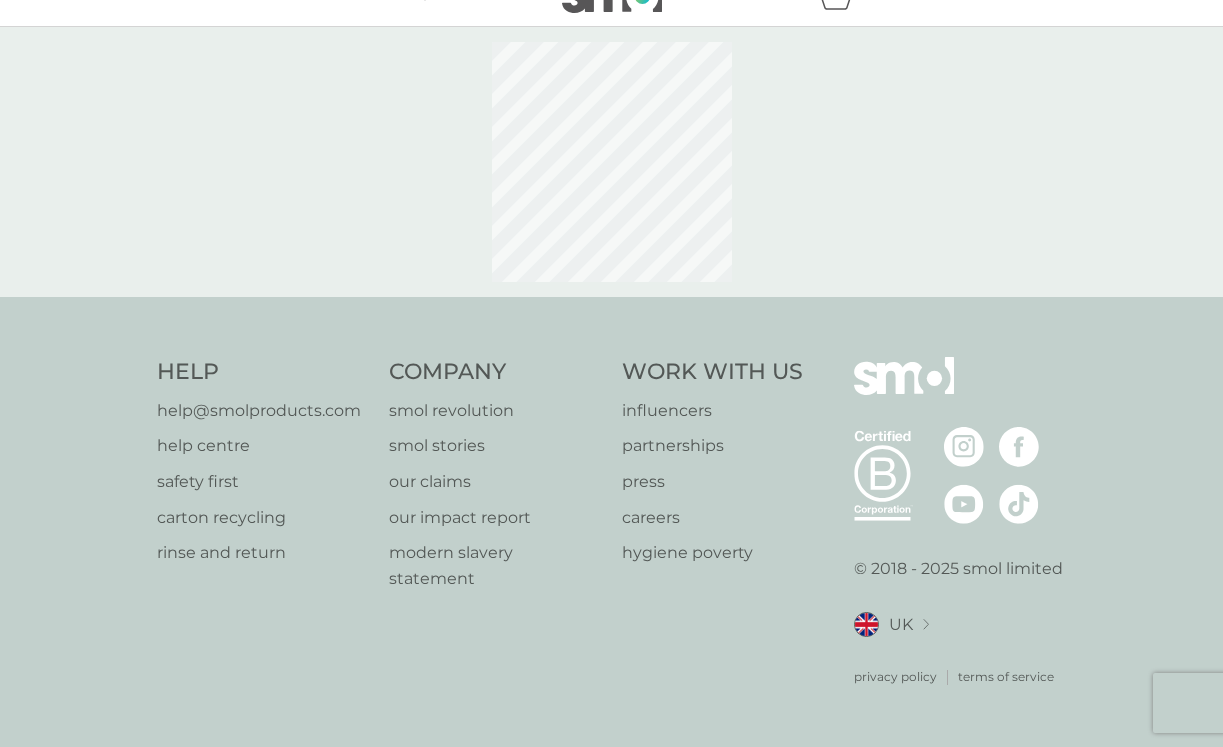 scroll, scrollTop: 0, scrollLeft: 0, axis: both 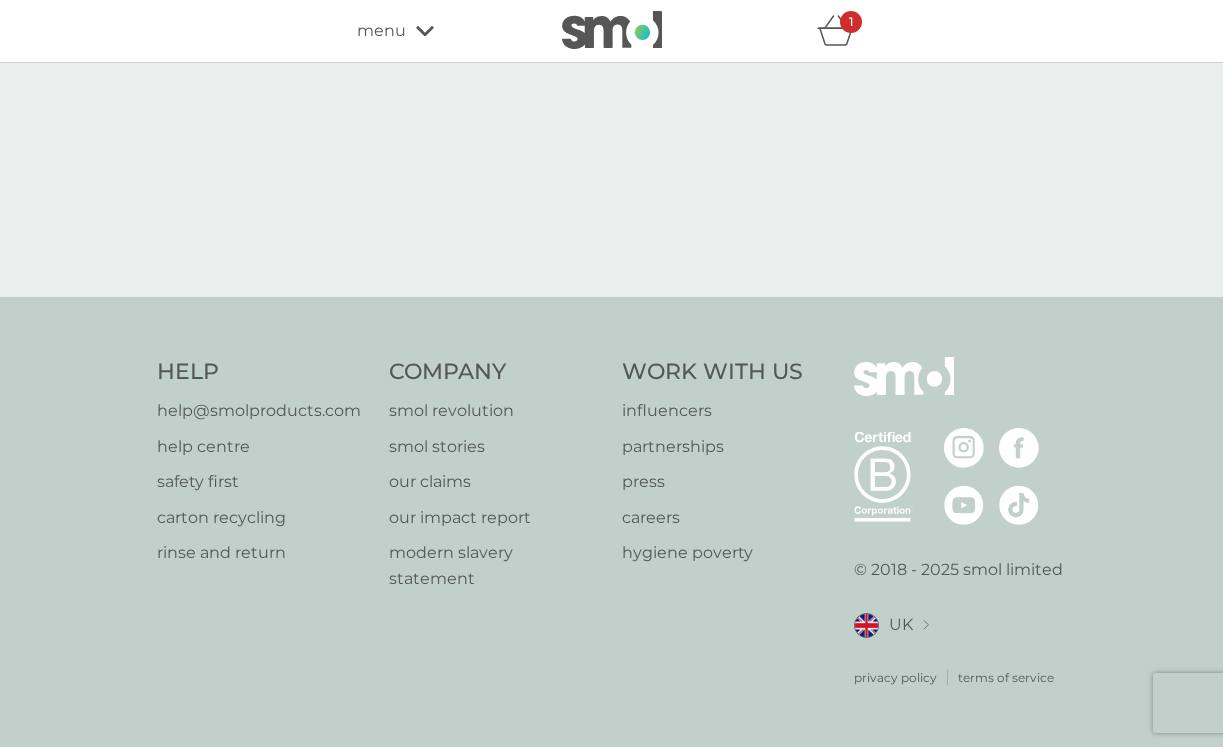 select on "63" 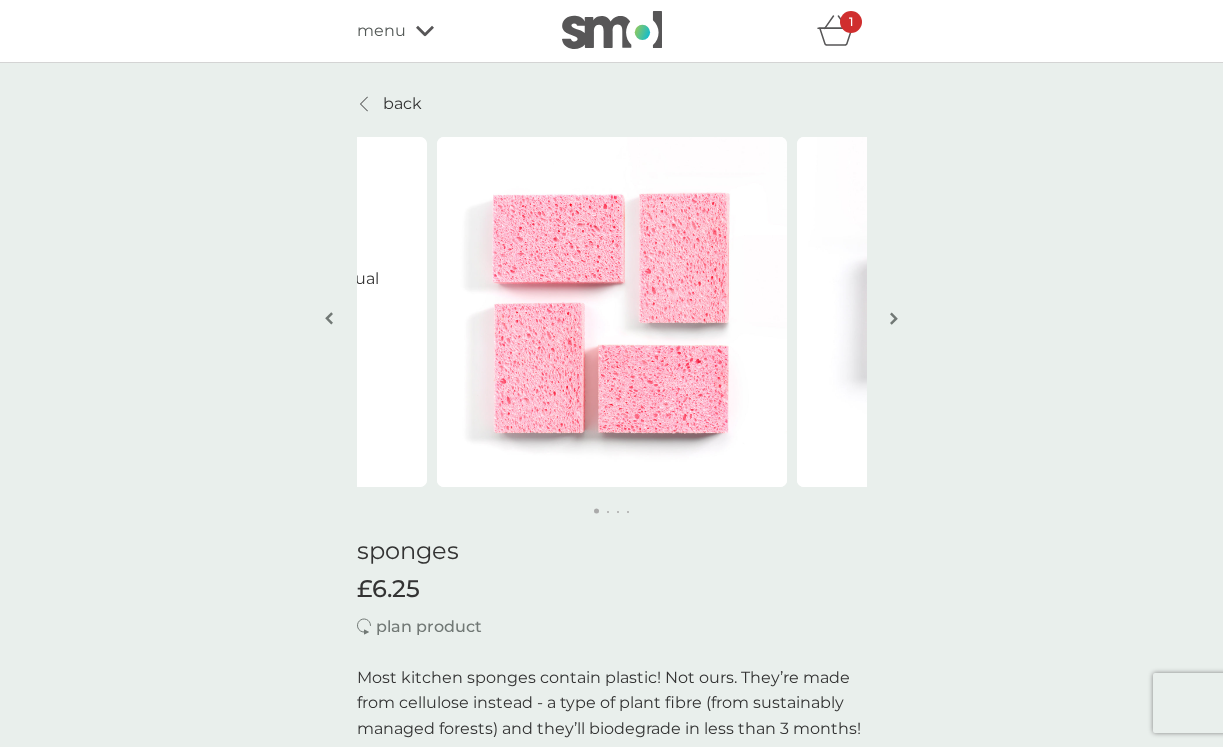 scroll, scrollTop: 0, scrollLeft: 0, axis: both 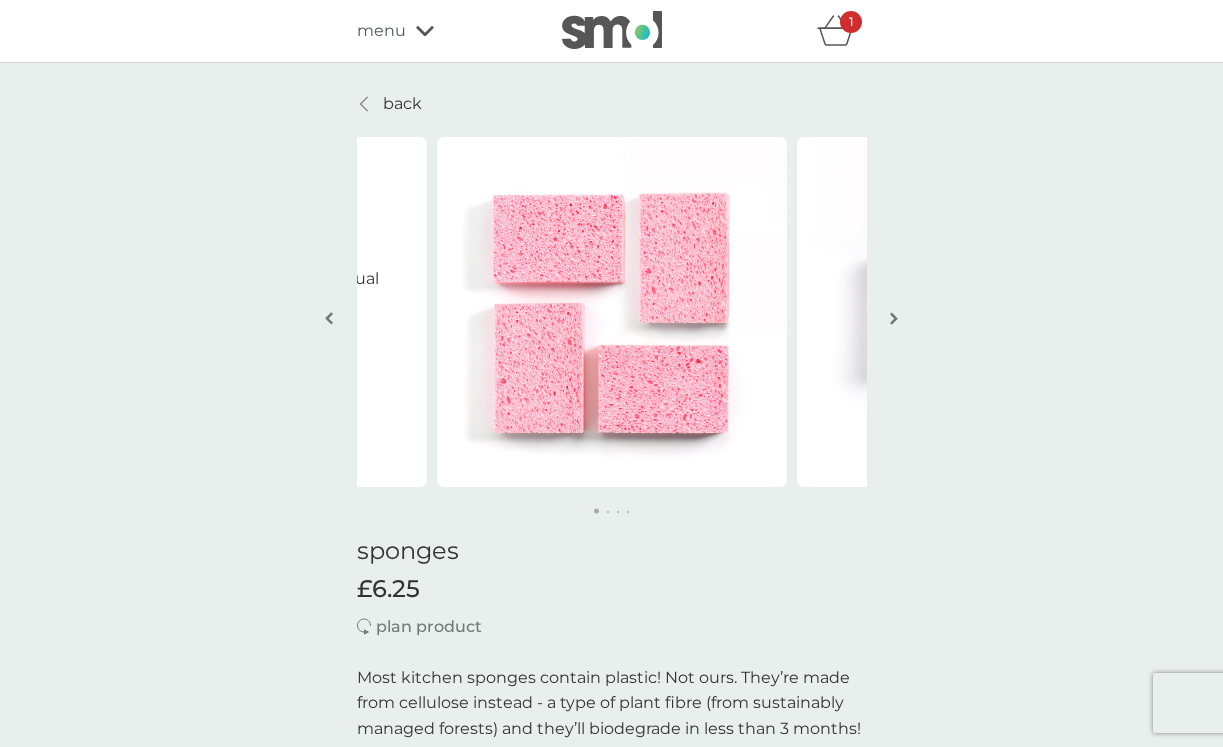 click at bounding box center (894, 318) 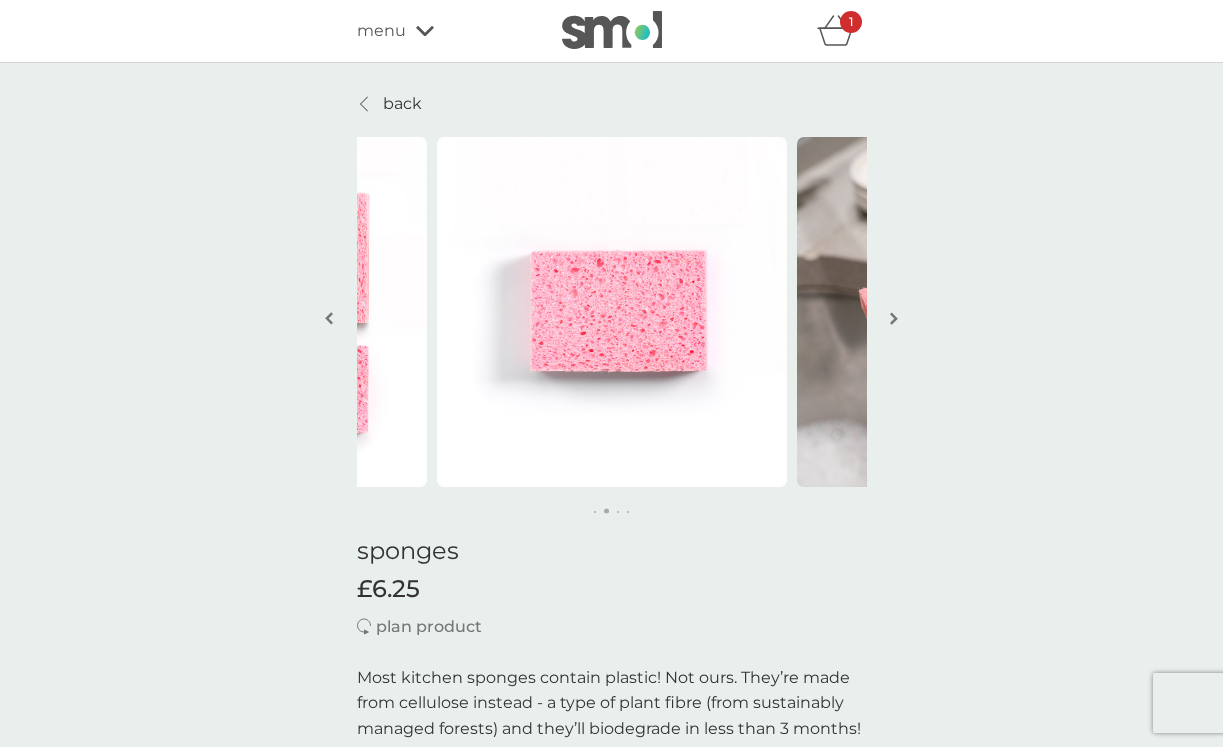 click at bounding box center (894, 318) 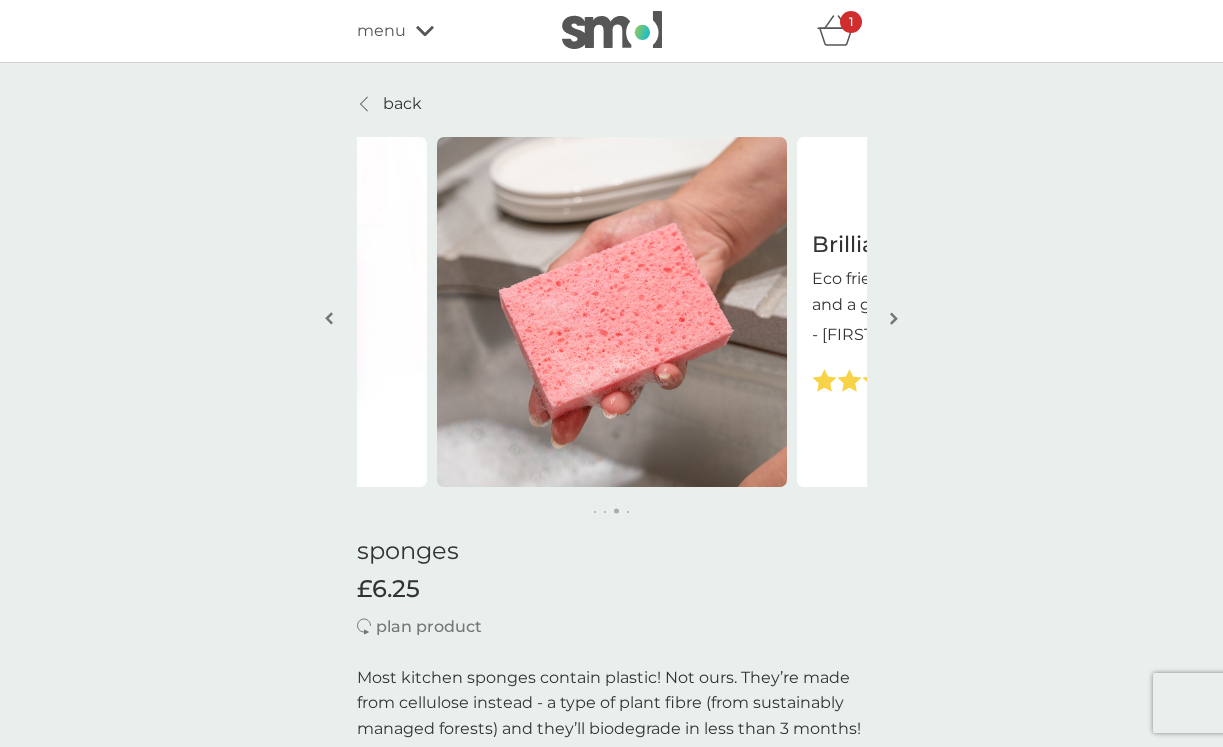 click at bounding box center (894, 318) 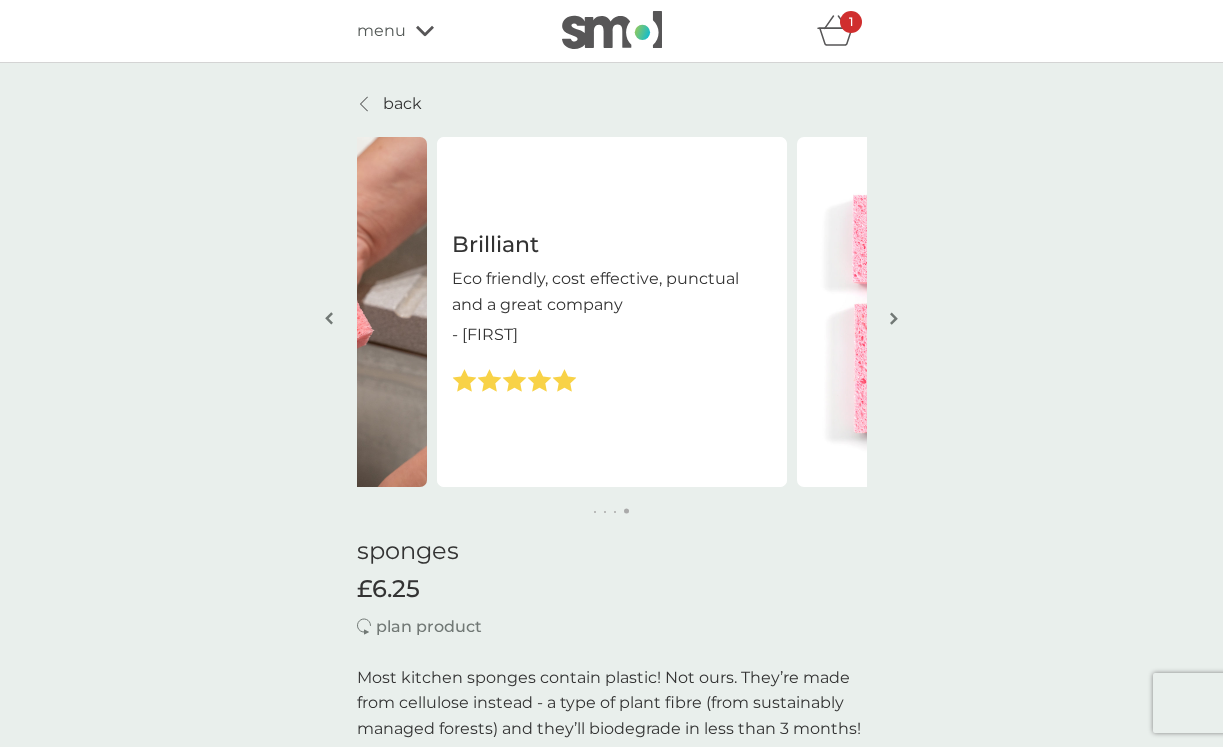 click at bounding box center [894, 318] 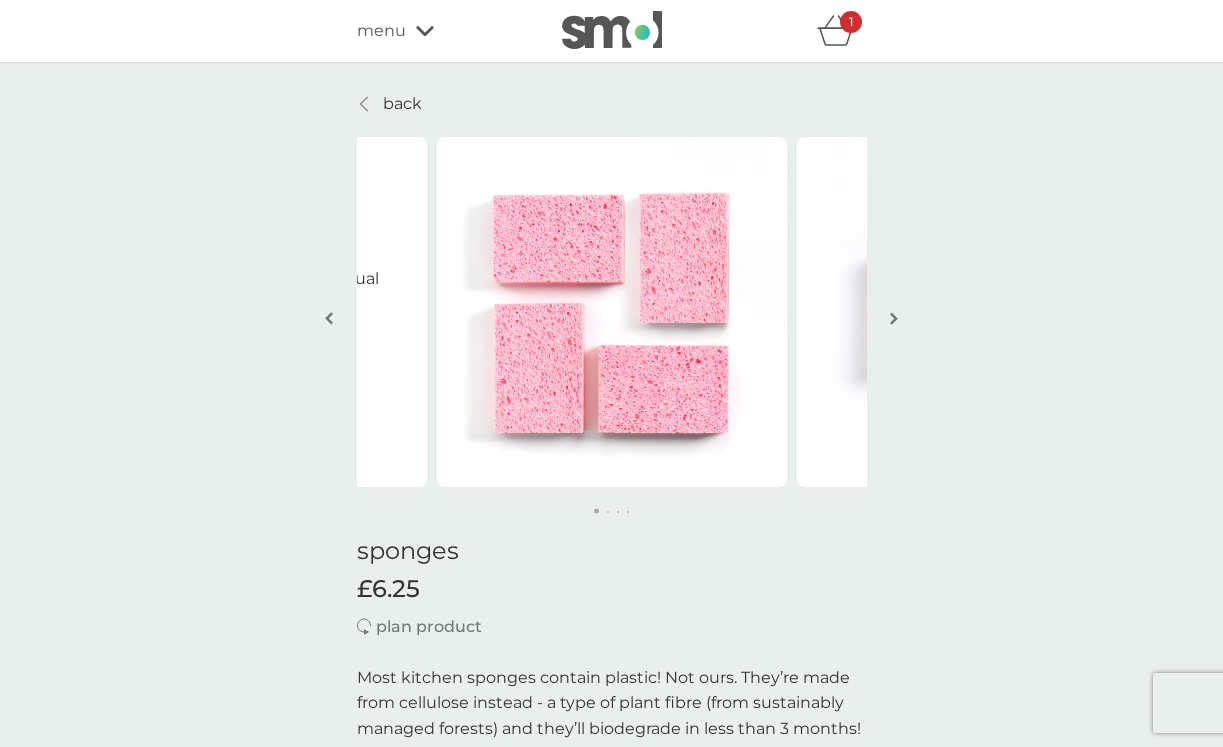 click at bounding box center [894, 318] 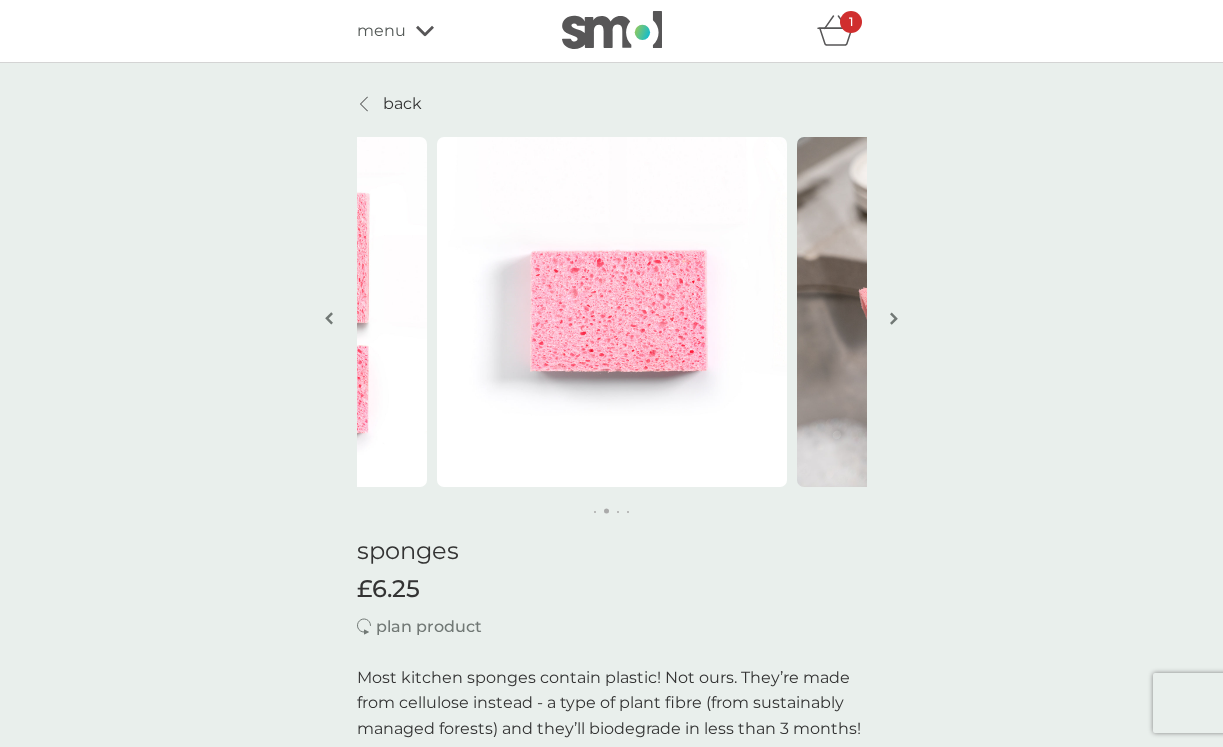 click at bounding box center [894, 318] 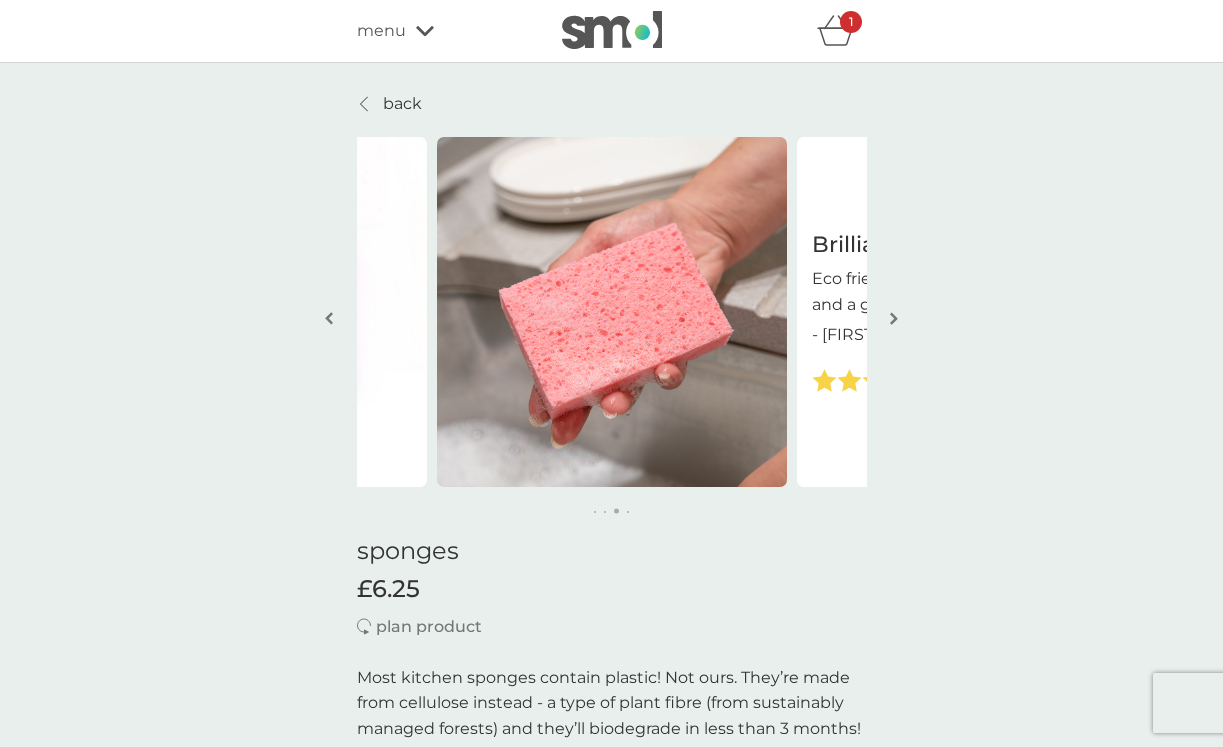 click at bounding box center (894, 318) 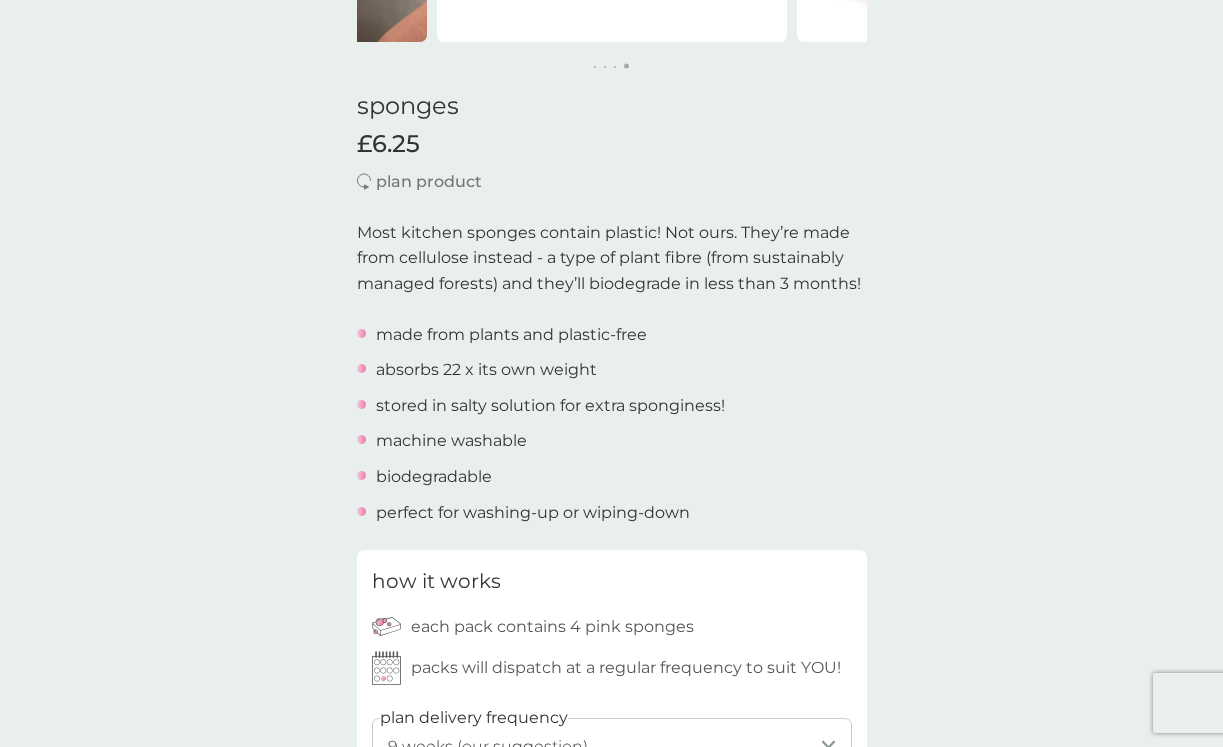 scroll, scrollTop: 0, scrollLeft: 0, axis: both 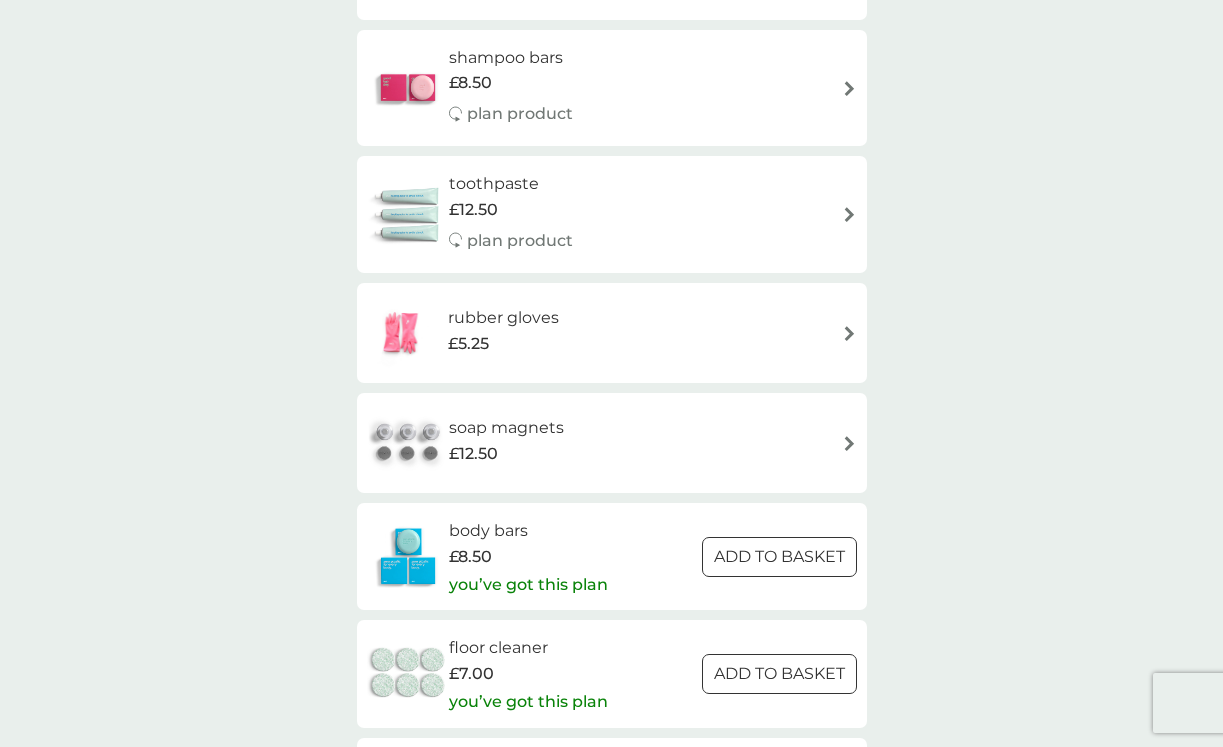 click on "rubber gloves" at bounding box center (503, 318) 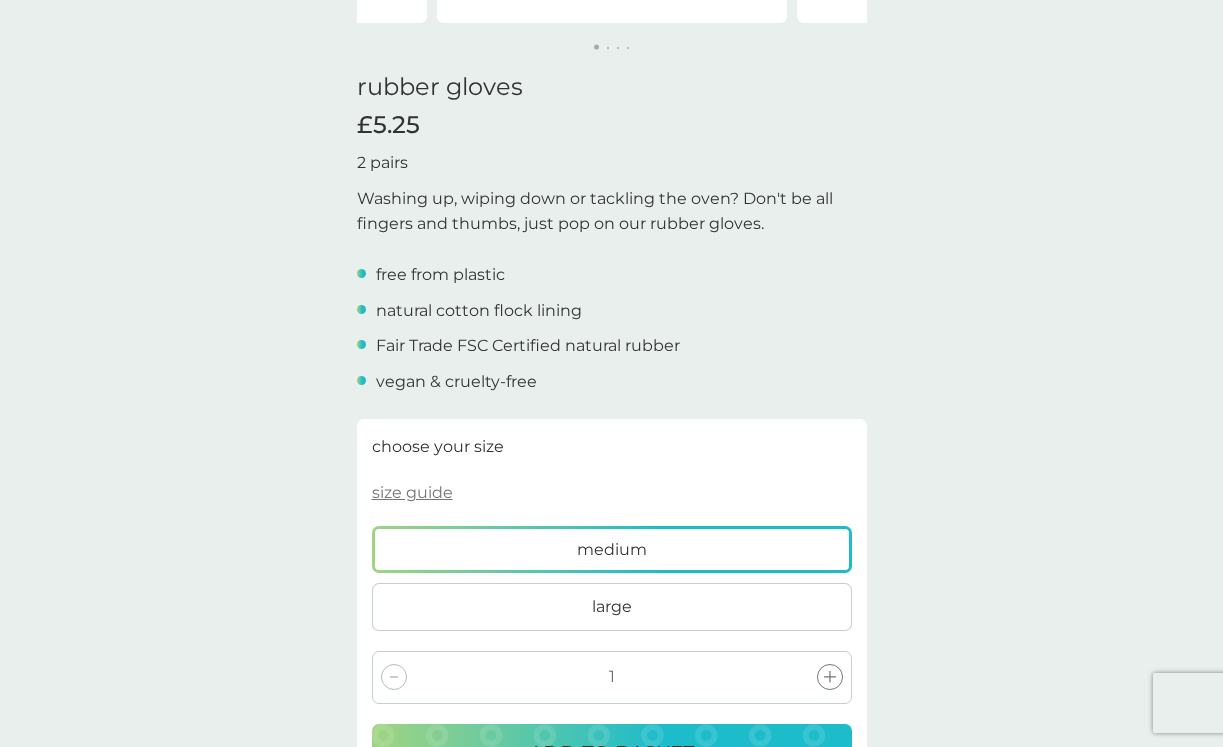 scroll, scrollTop: 475, scrollLeft: 0, axis: vertical 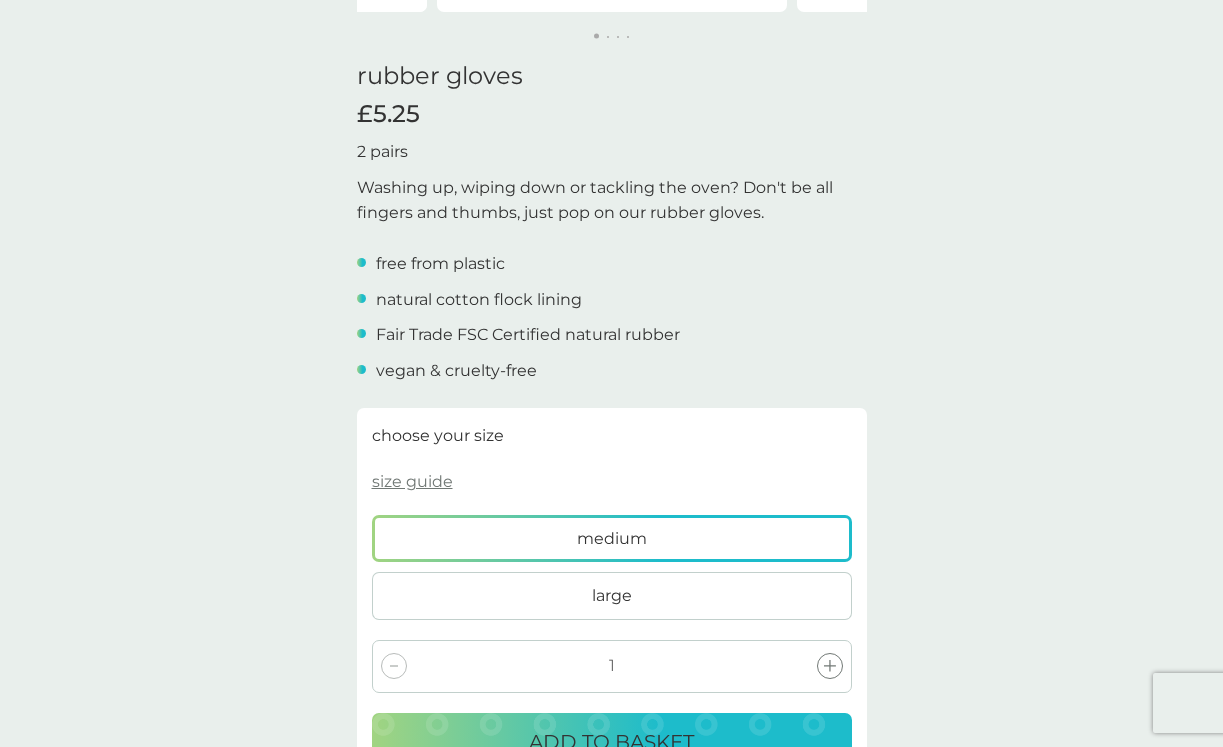 click on "large" at bounding box center (612, 596) 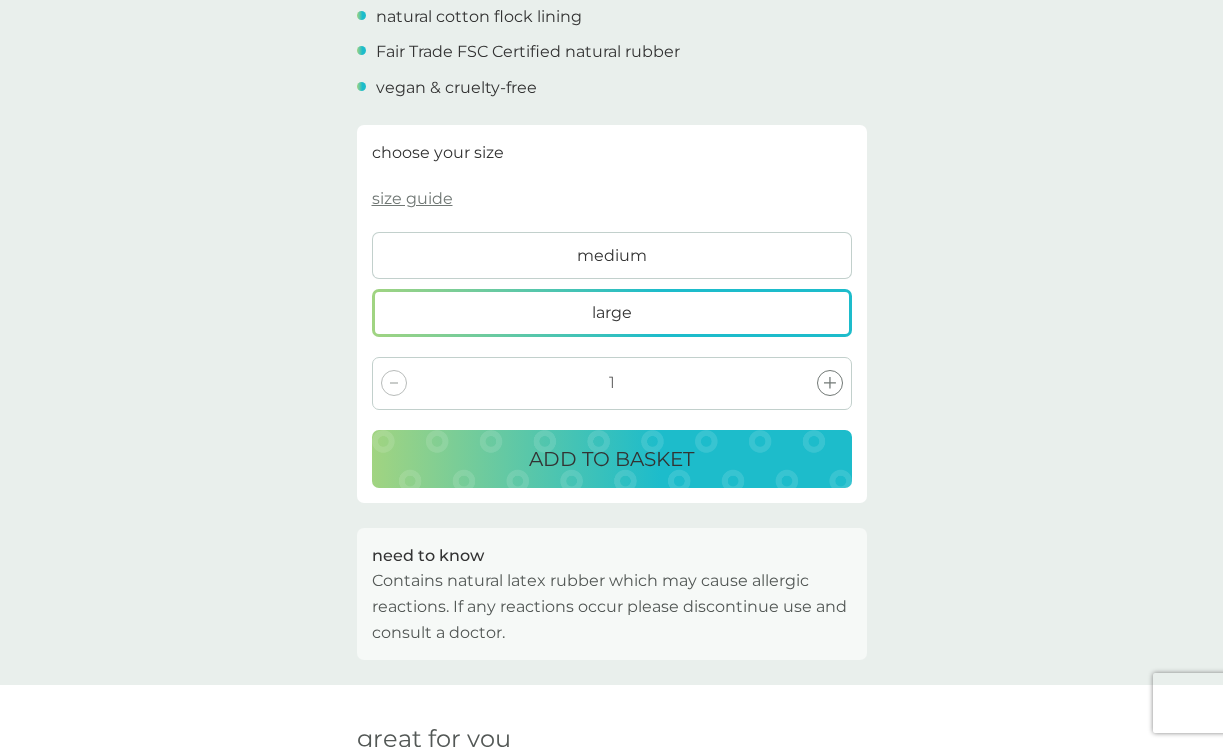 scroll, scrollTop: 783, scrollLeft: 0, axis: vertical 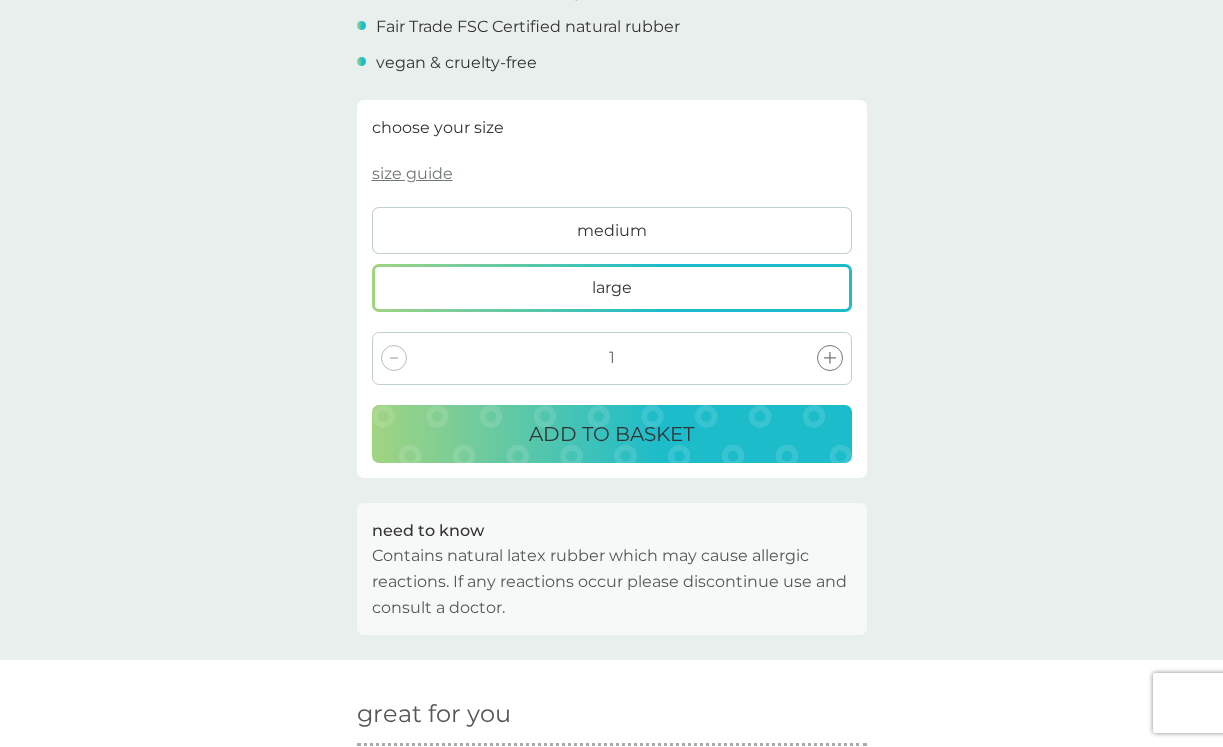 click on "ADD TO BASKET" at bounding box center [611, 434] 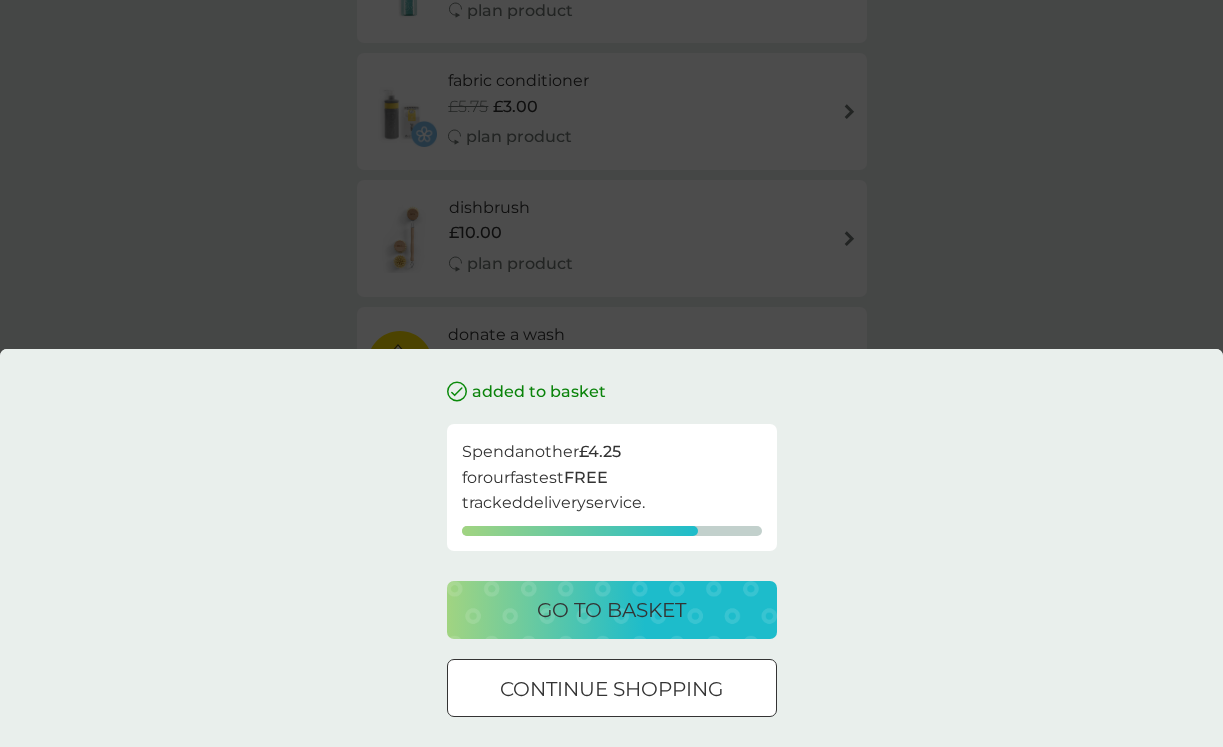 scroll, scrollTop: 0, scrollLeft: 0, axis: both 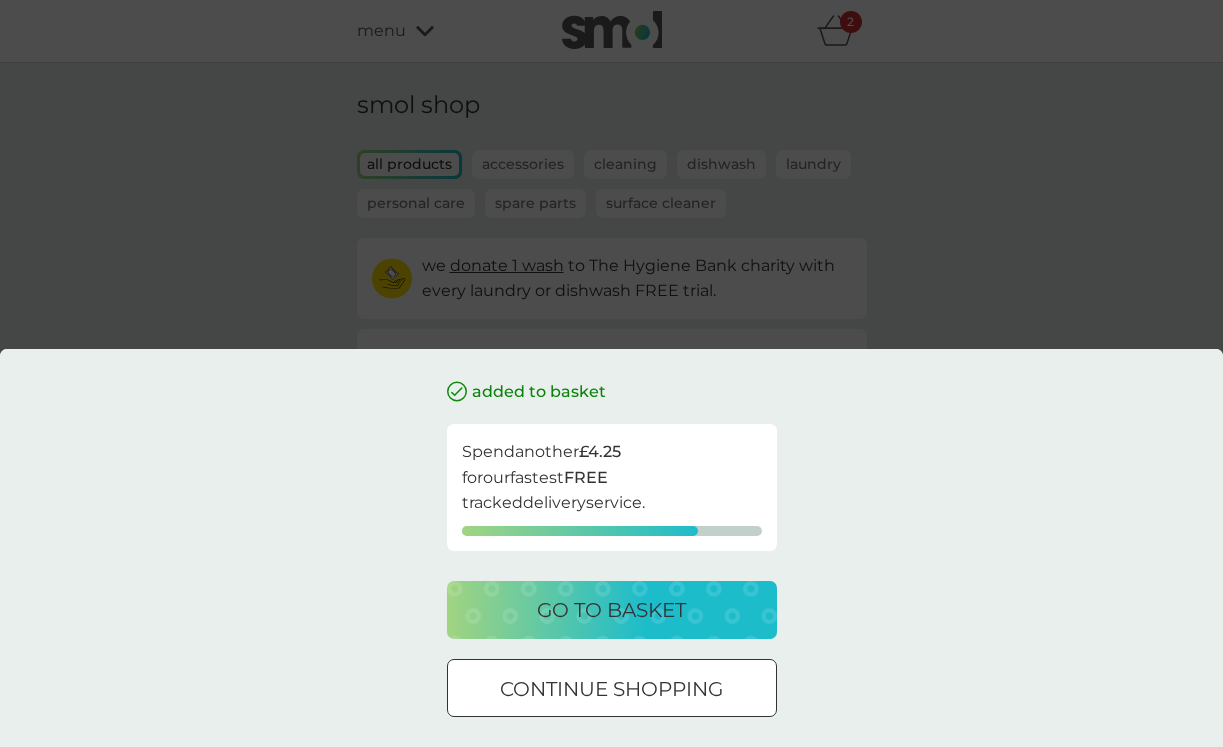 click at bounding box center [635, 687] 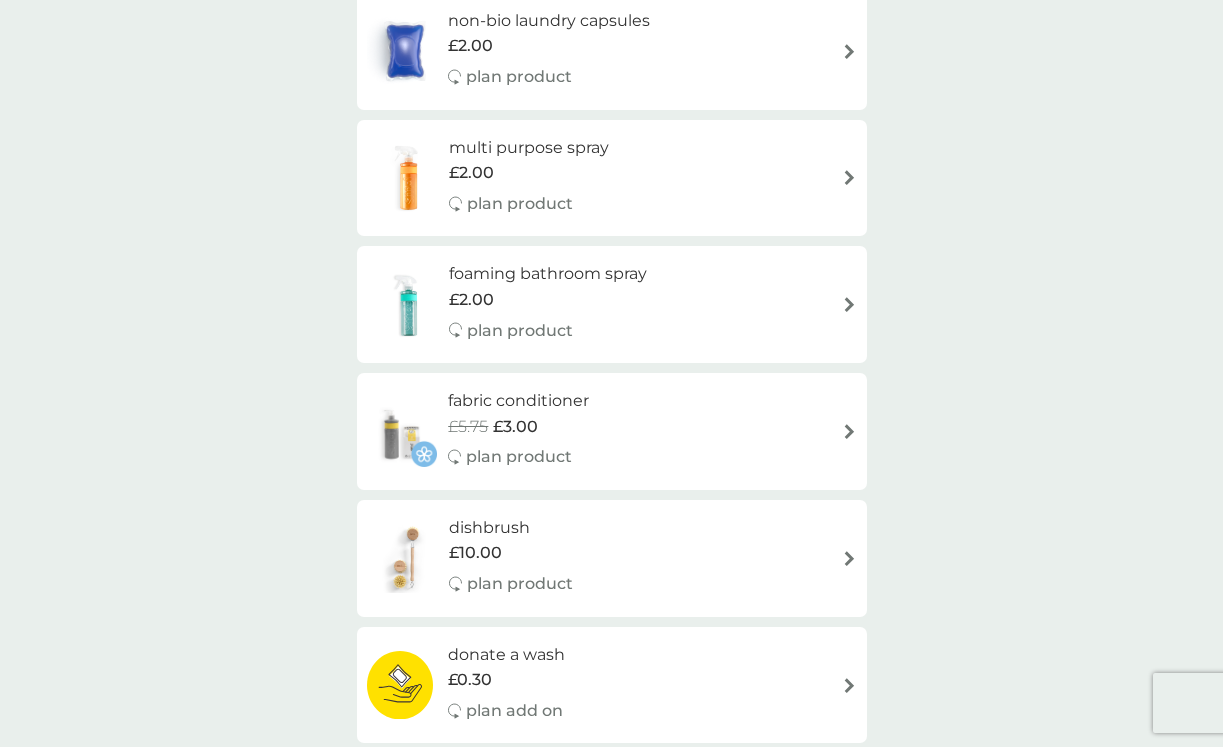 scroll, scrollTop: 466, scrollLeft: 0, axis: vertical 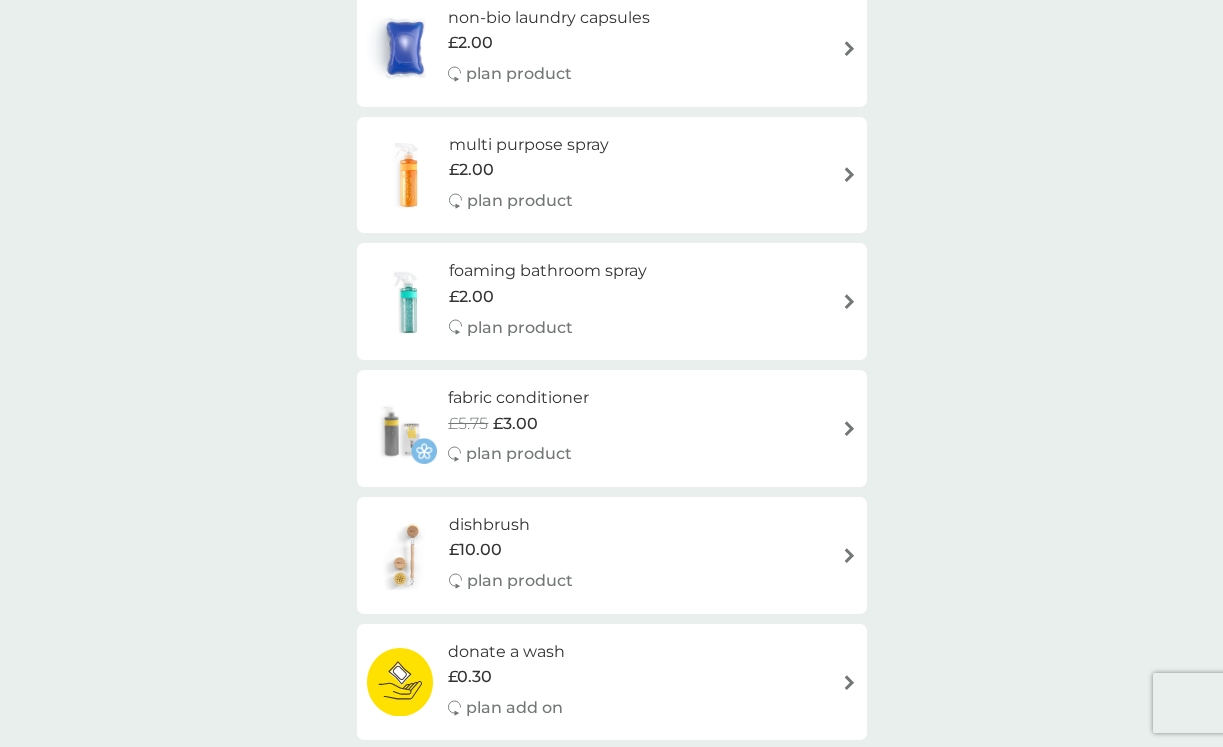 click on "multi purpose spray" at bounding box center [529, 145] 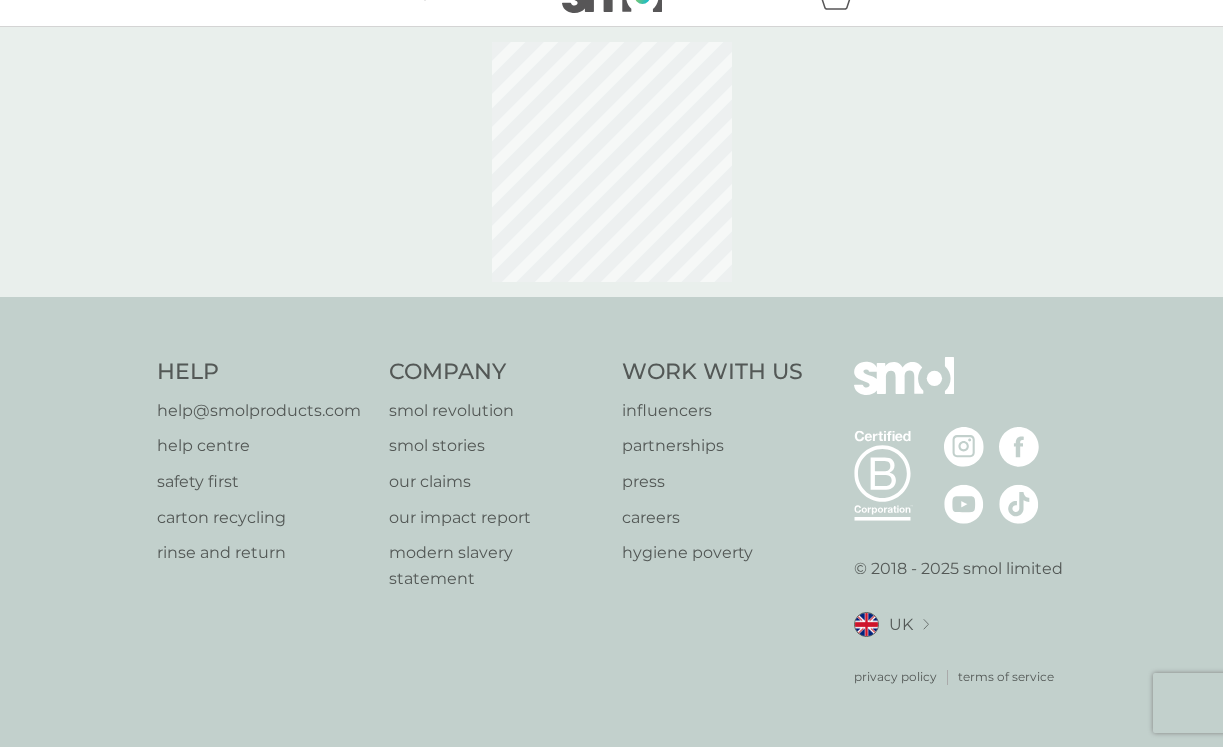 scroll, scrollTop: 0, scrollLeft: 0, axis: both 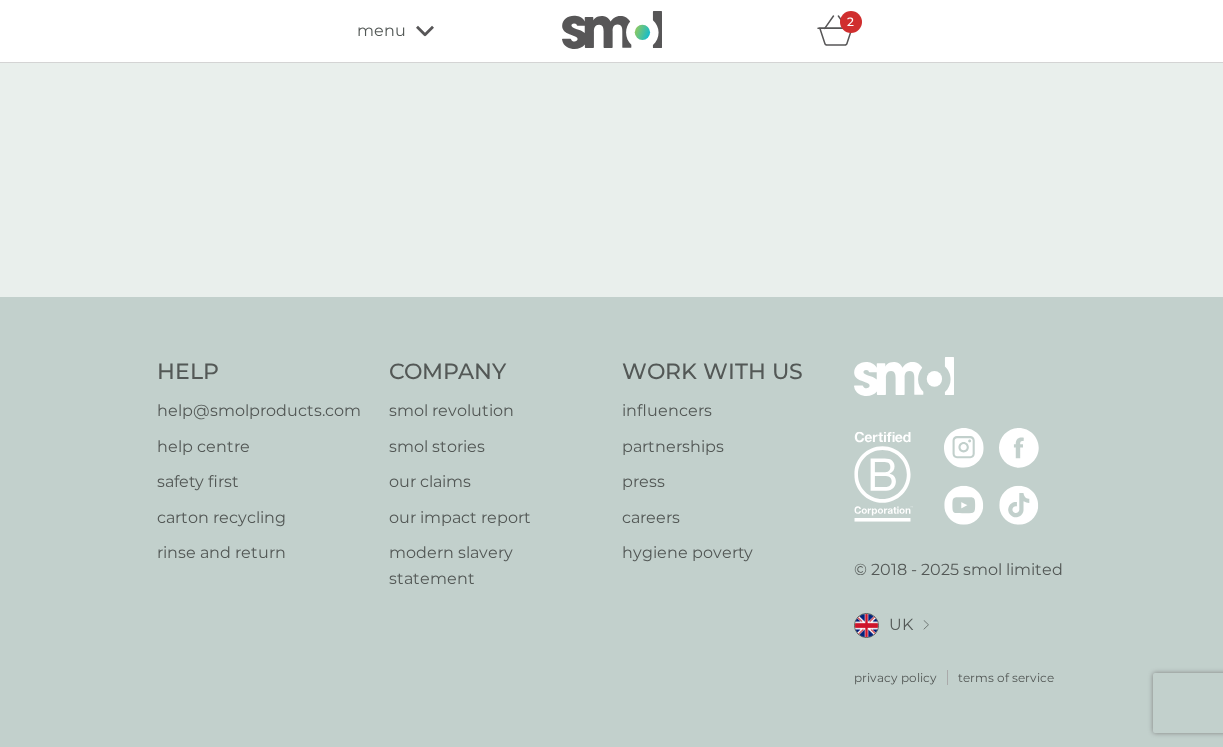 select on "112" 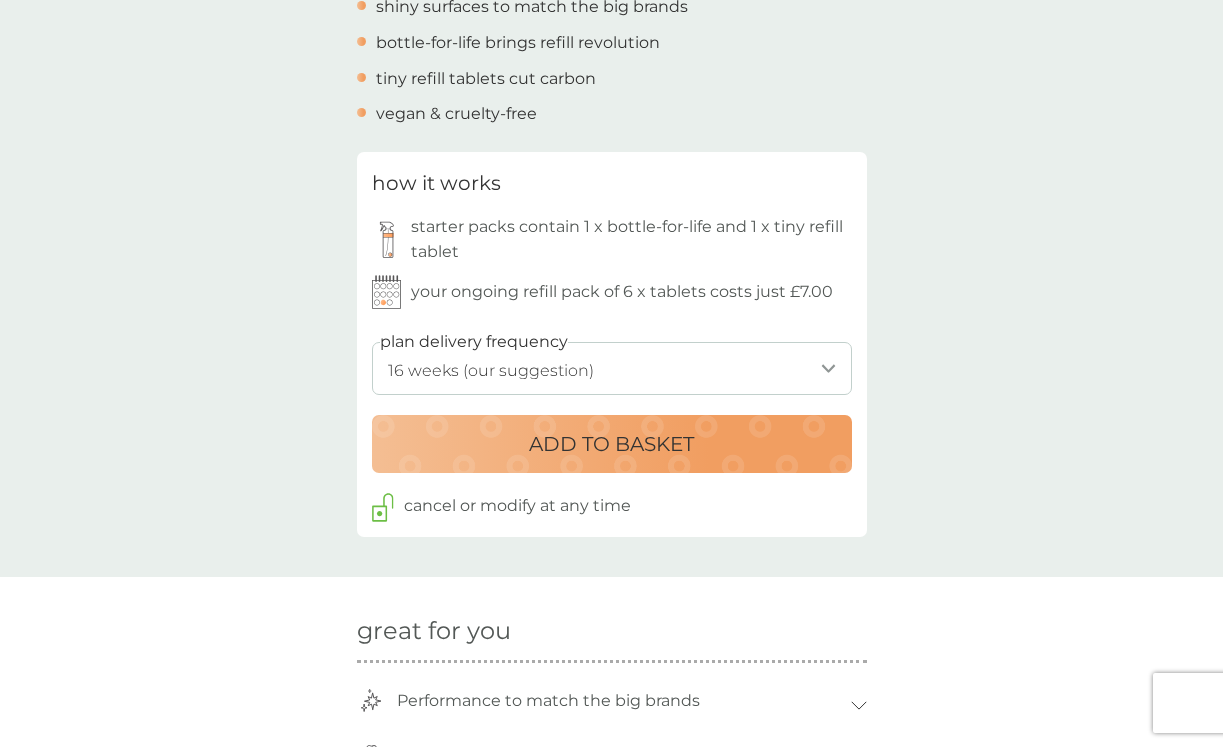 scroll, scrollTop: 861, scrollLeft: 0, axis: vertical 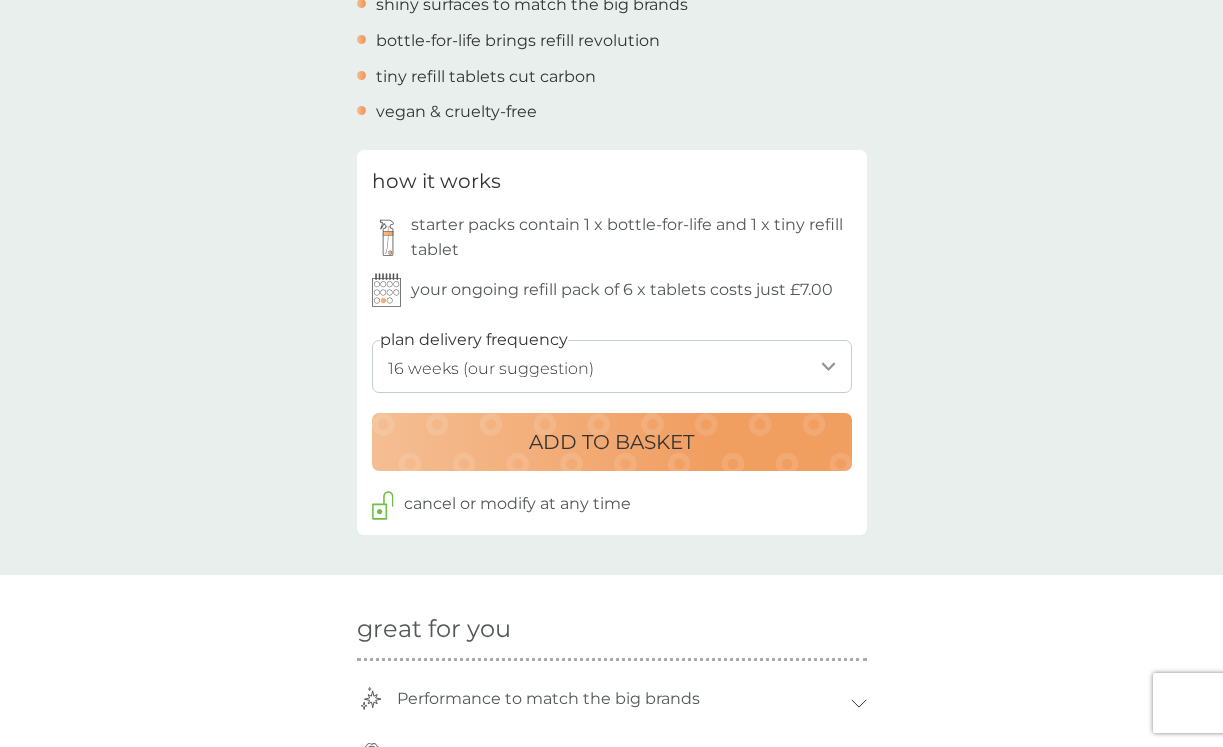 click on "ADD TO BASKET" at bounding box center (611, 442) 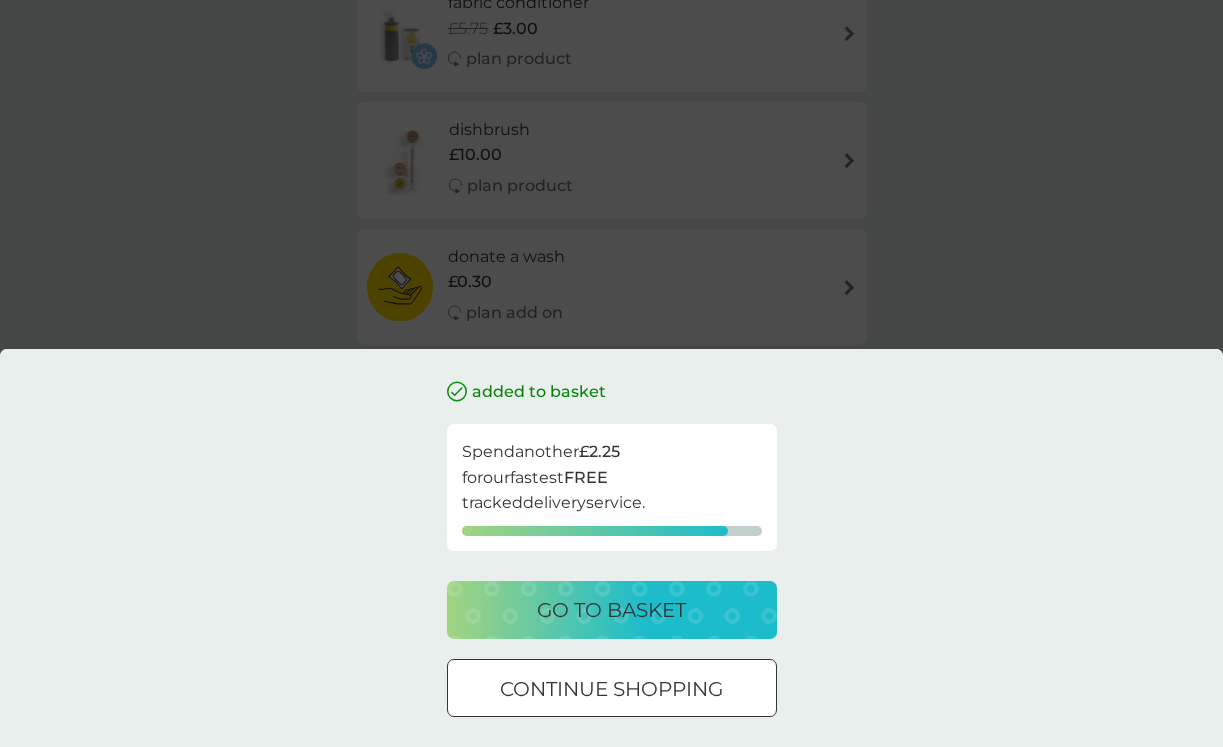 scroll, scrollTop: 0, scrollLeft: 0, axis: both 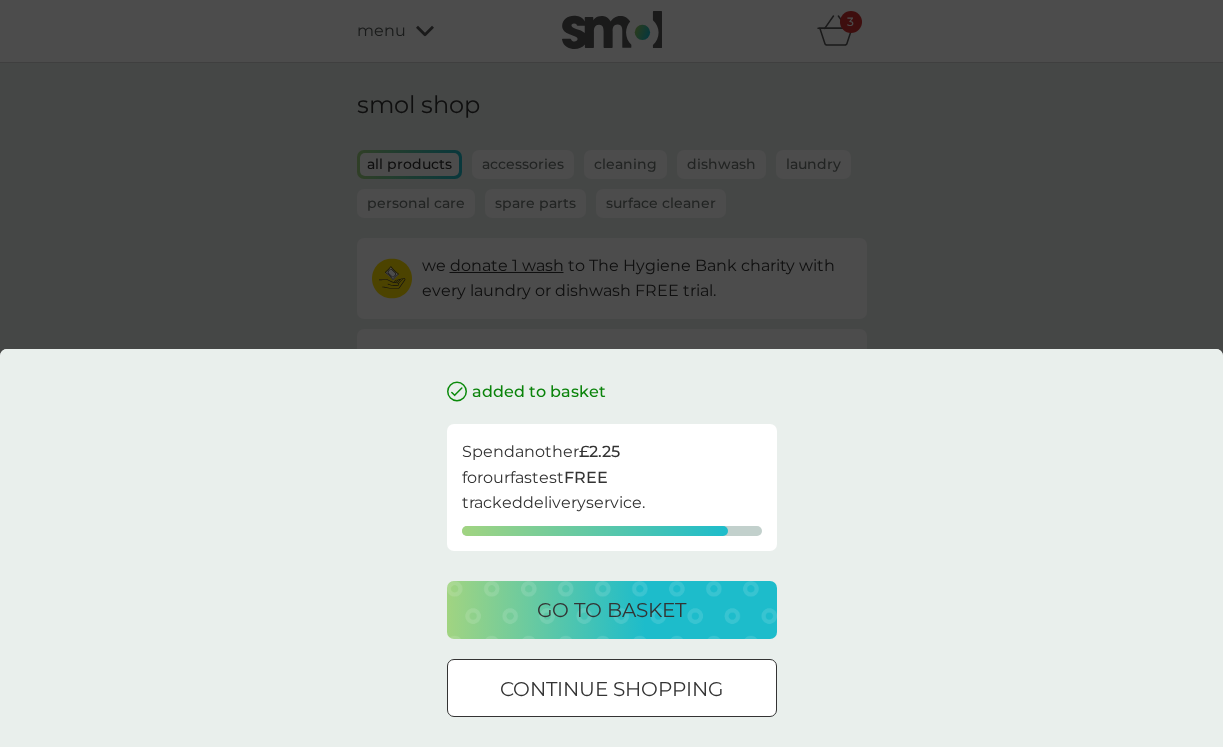 click at bounding box center (612, 689) 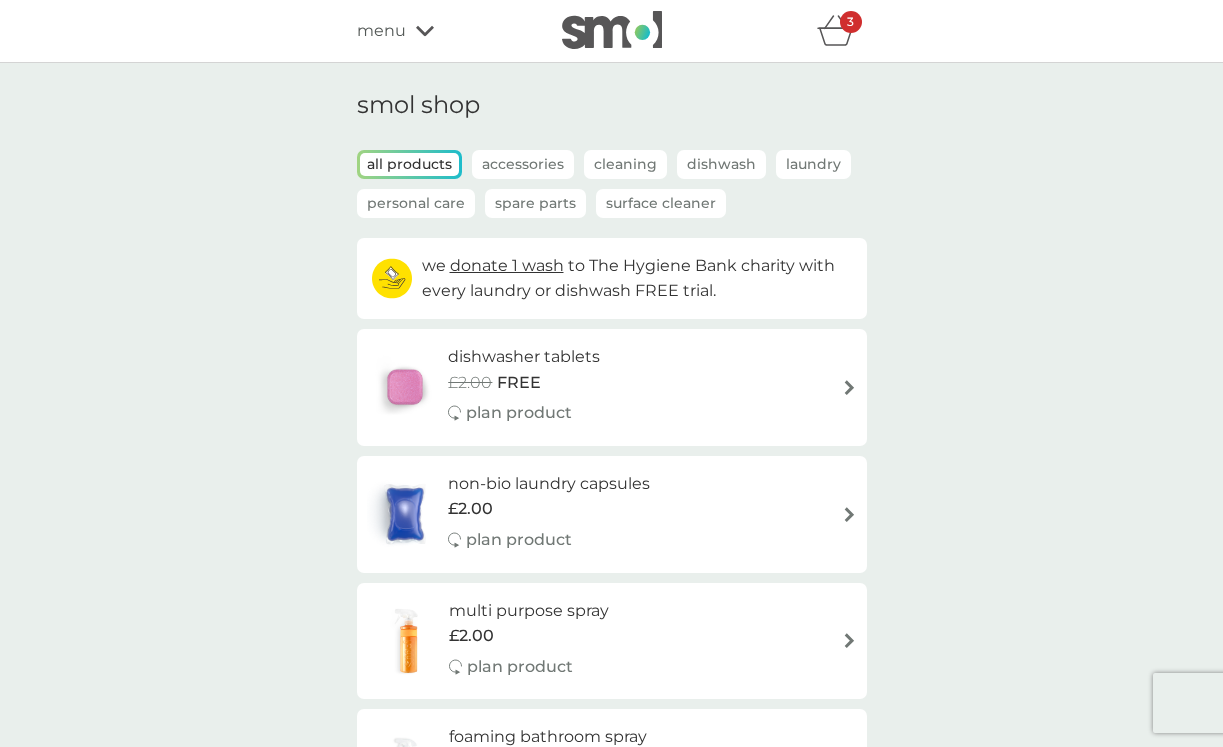 scroll, scrollTop: 0, scrollLeft: 0, axis: both 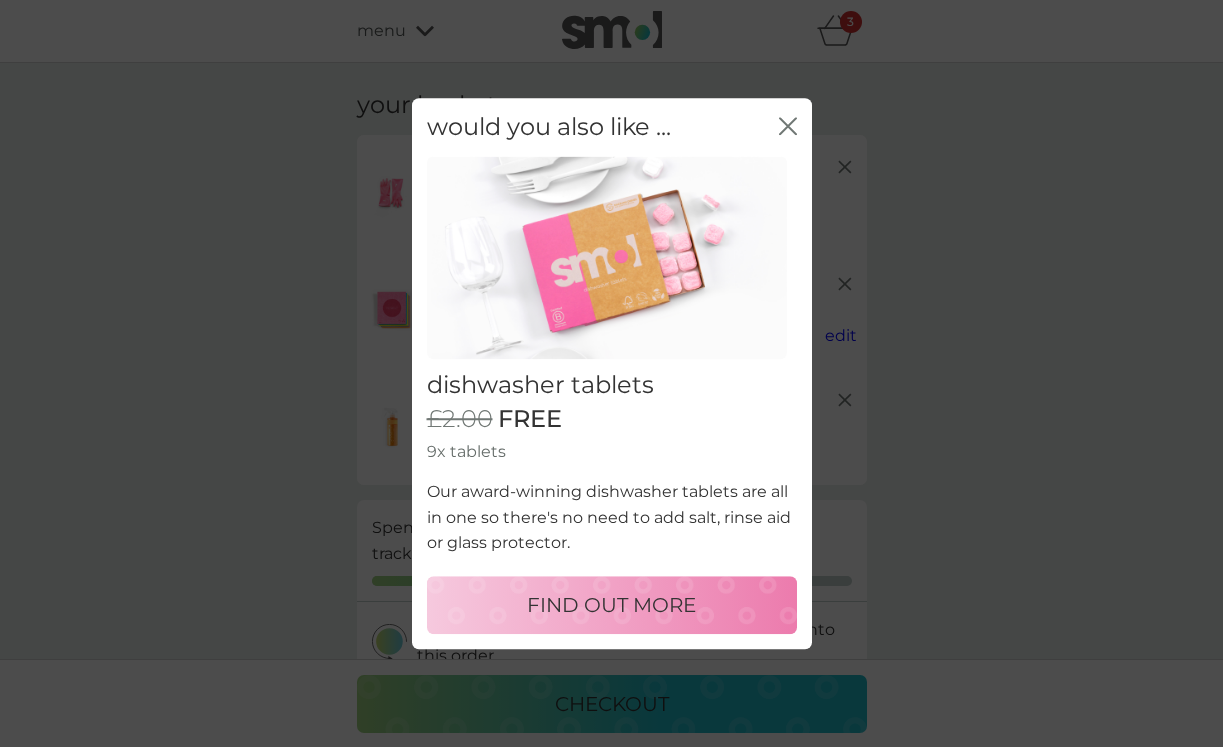 click on "close" 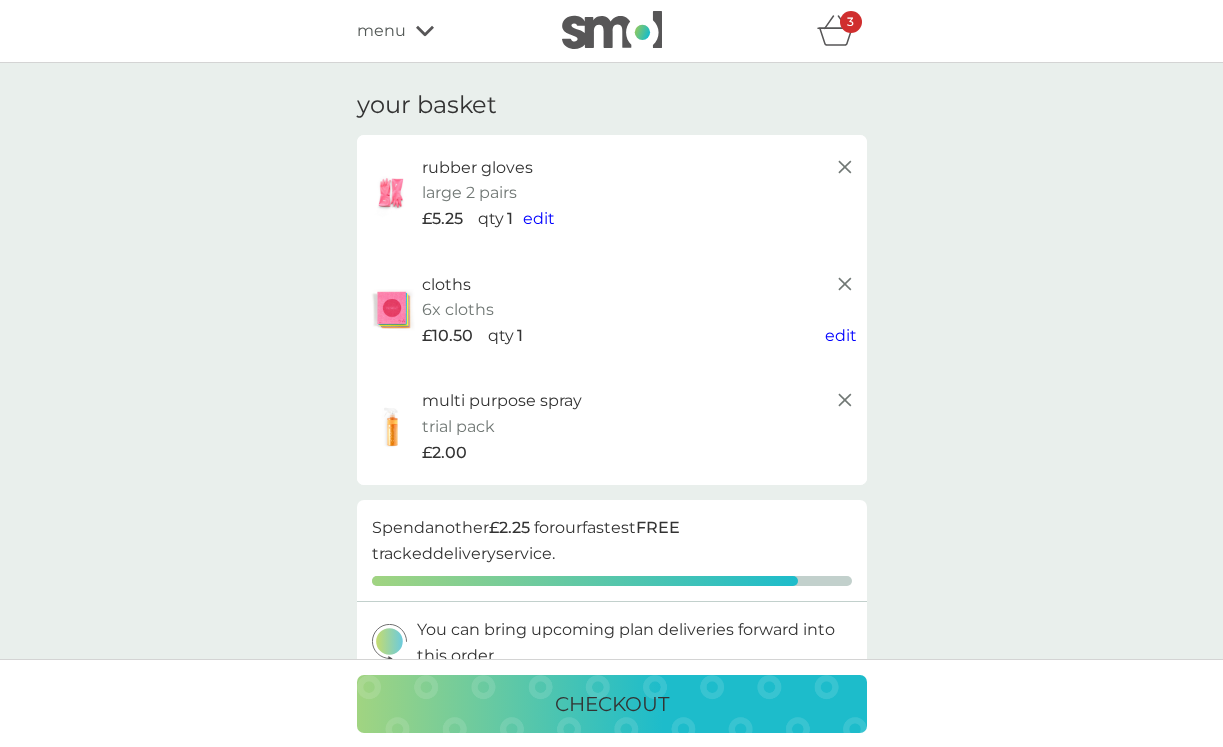 click on "checkout" at bounding box center (612, 704) 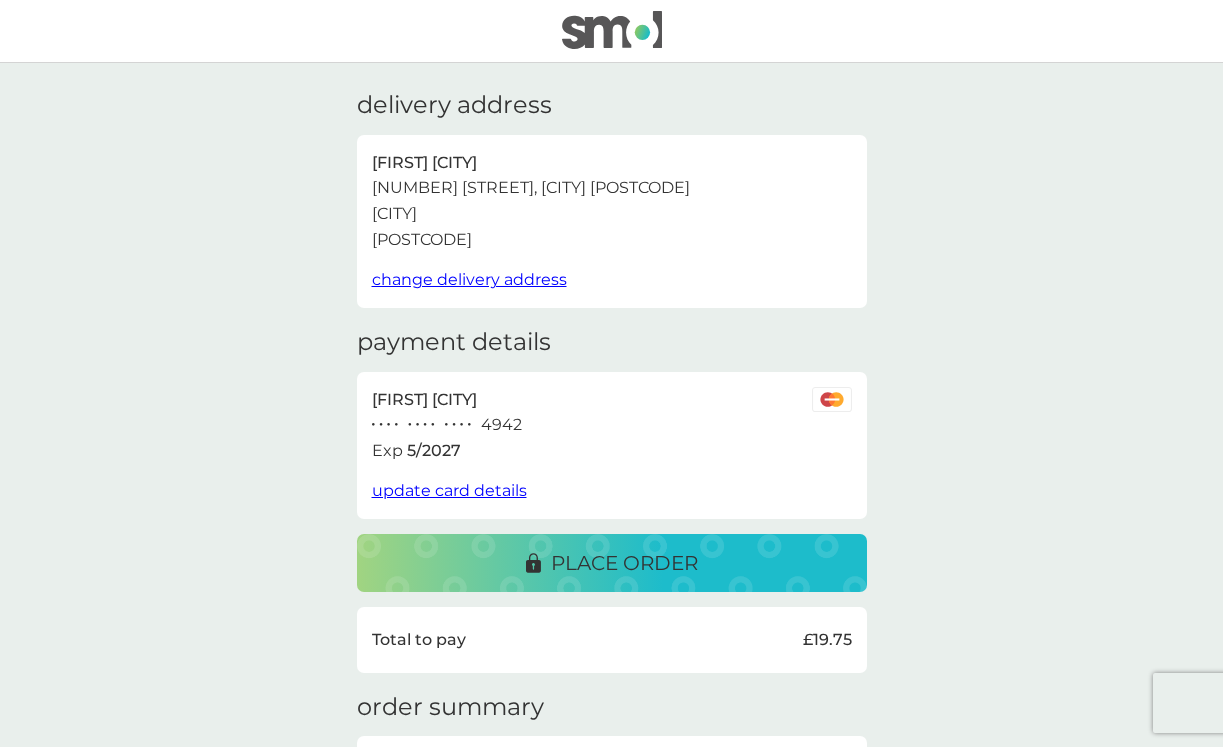 click on "place order" at bounding box center (624, 563) 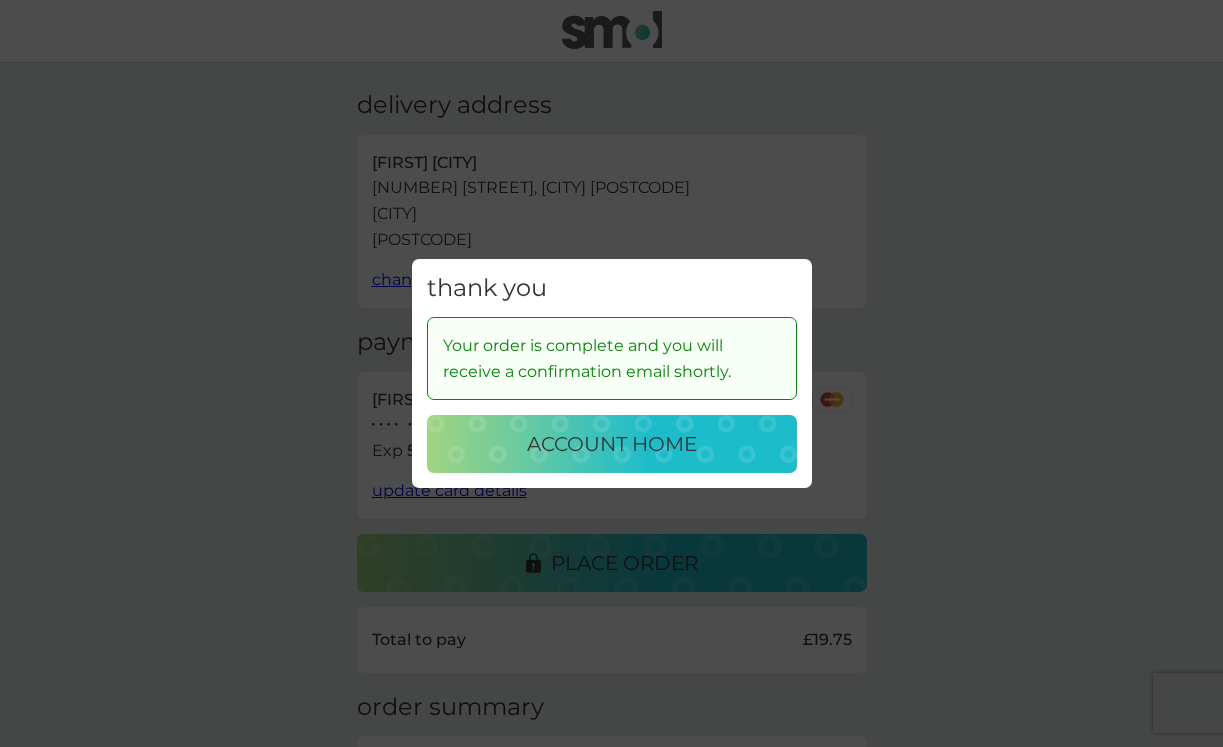 click on "account home" at bounding box center (612, 444) 